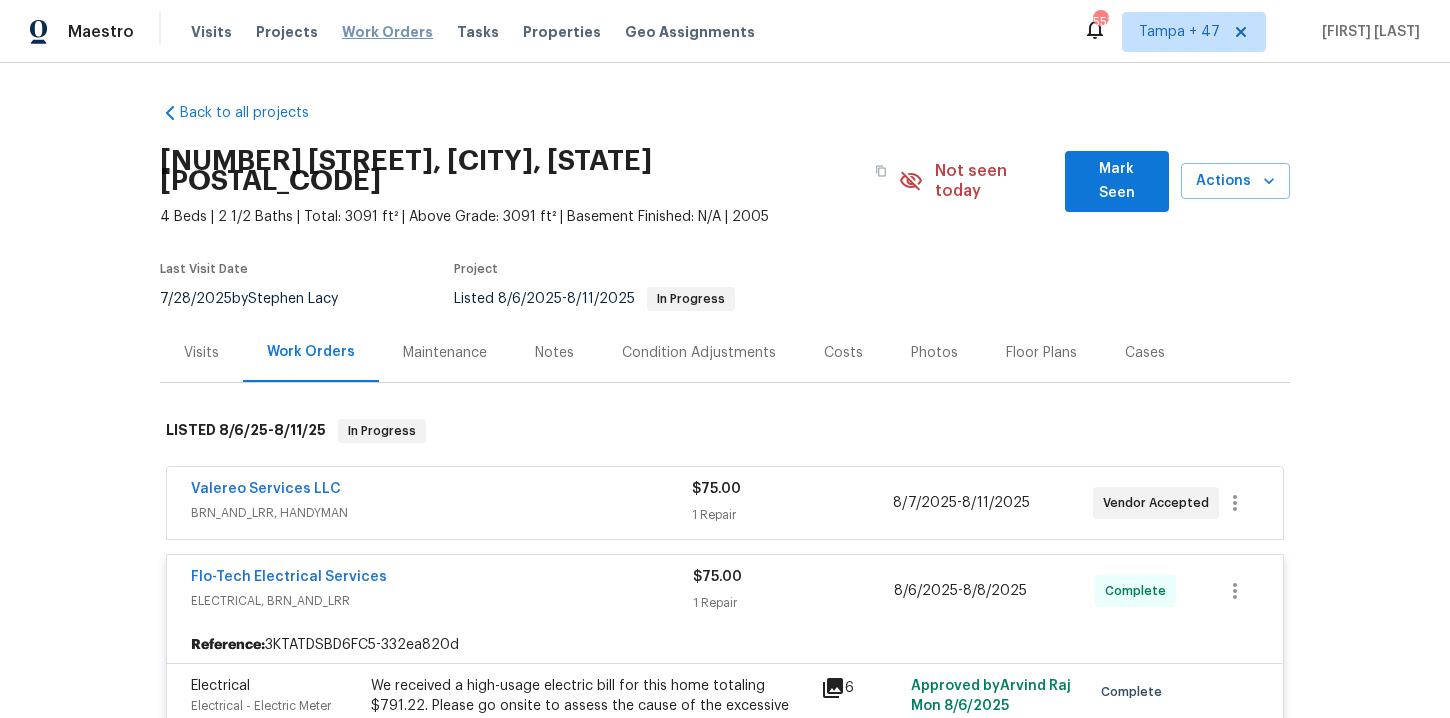 click on "Work Orders" at bounding box center [387, 32] 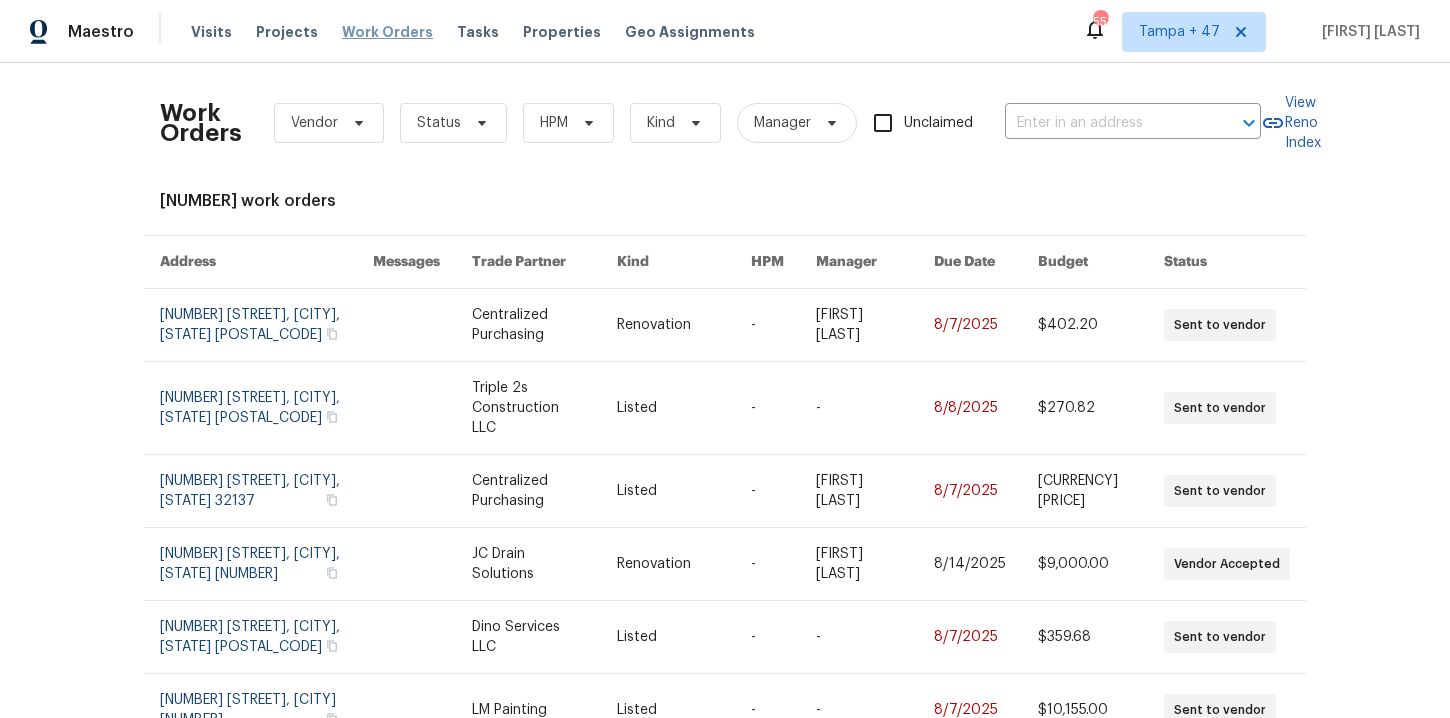 scroll, scrollTop: 0, scrollLeft: 0, axis: both 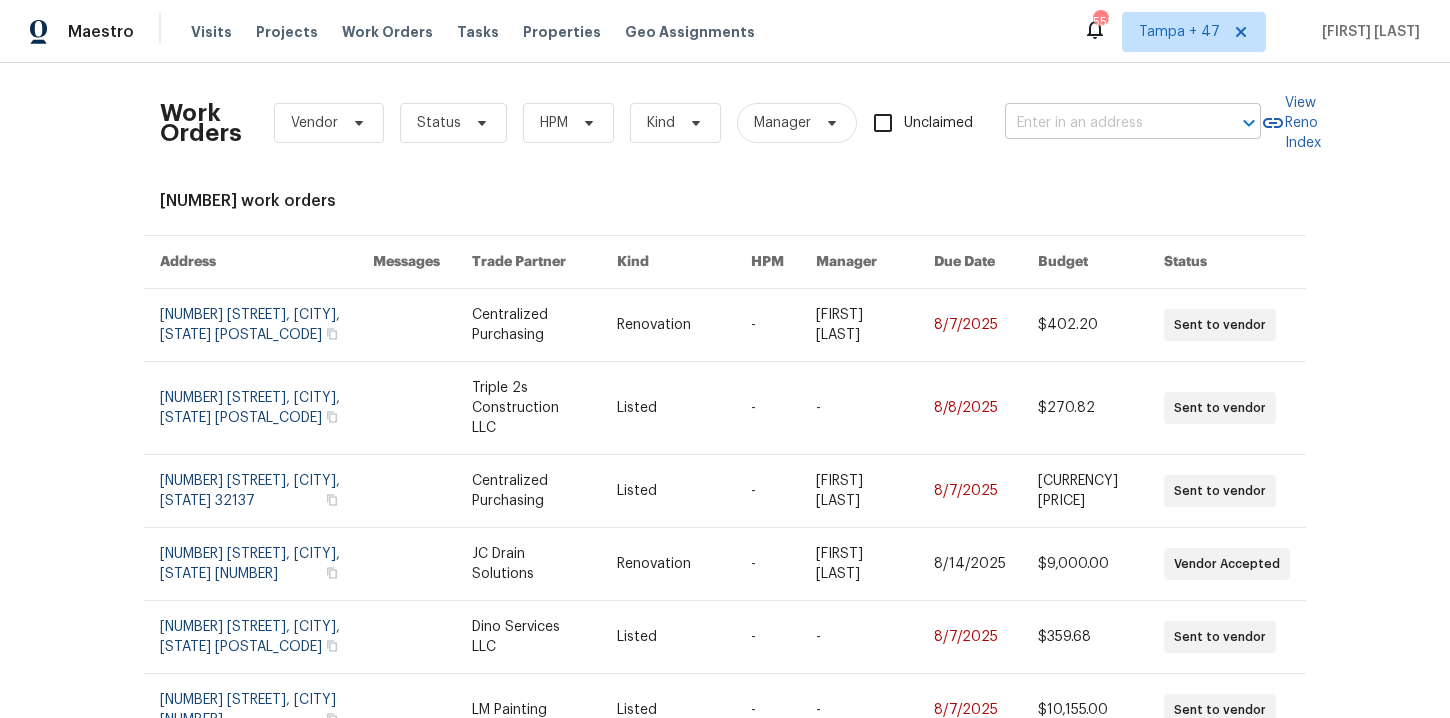 click at bounding box center [1105, 123] 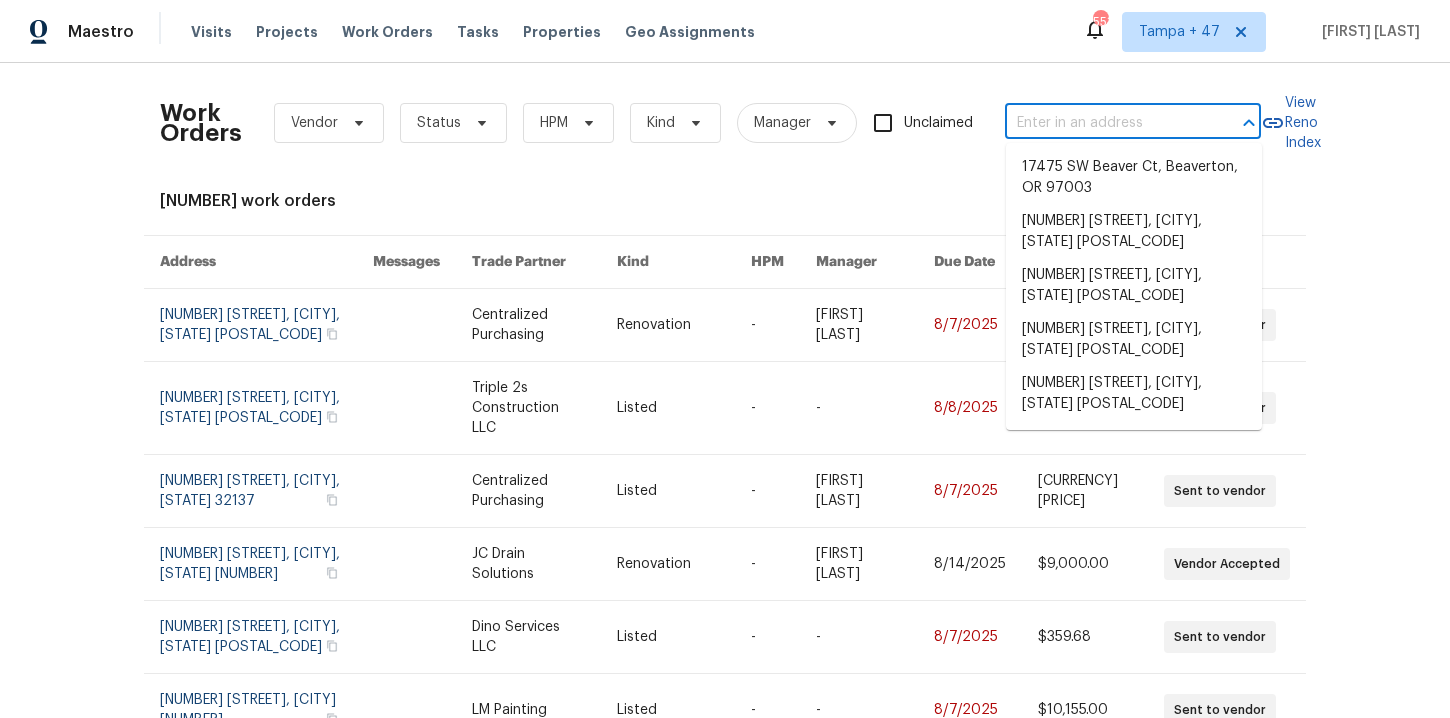 paste on "[NUMBER] [STREET] [CITY], [STATE] [POSTAL_CODE]" 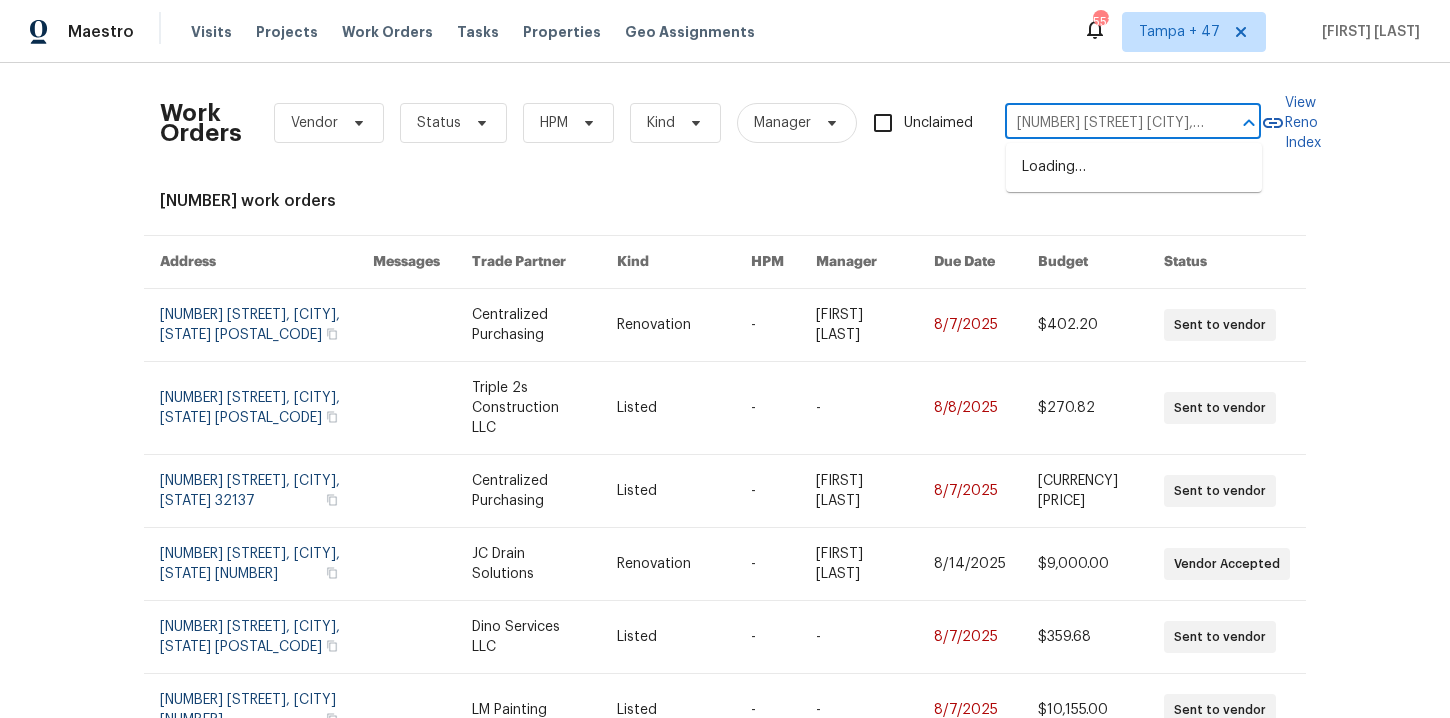 scroll, scrollTop: 0, scrollLeft: 82, axis: horizontal 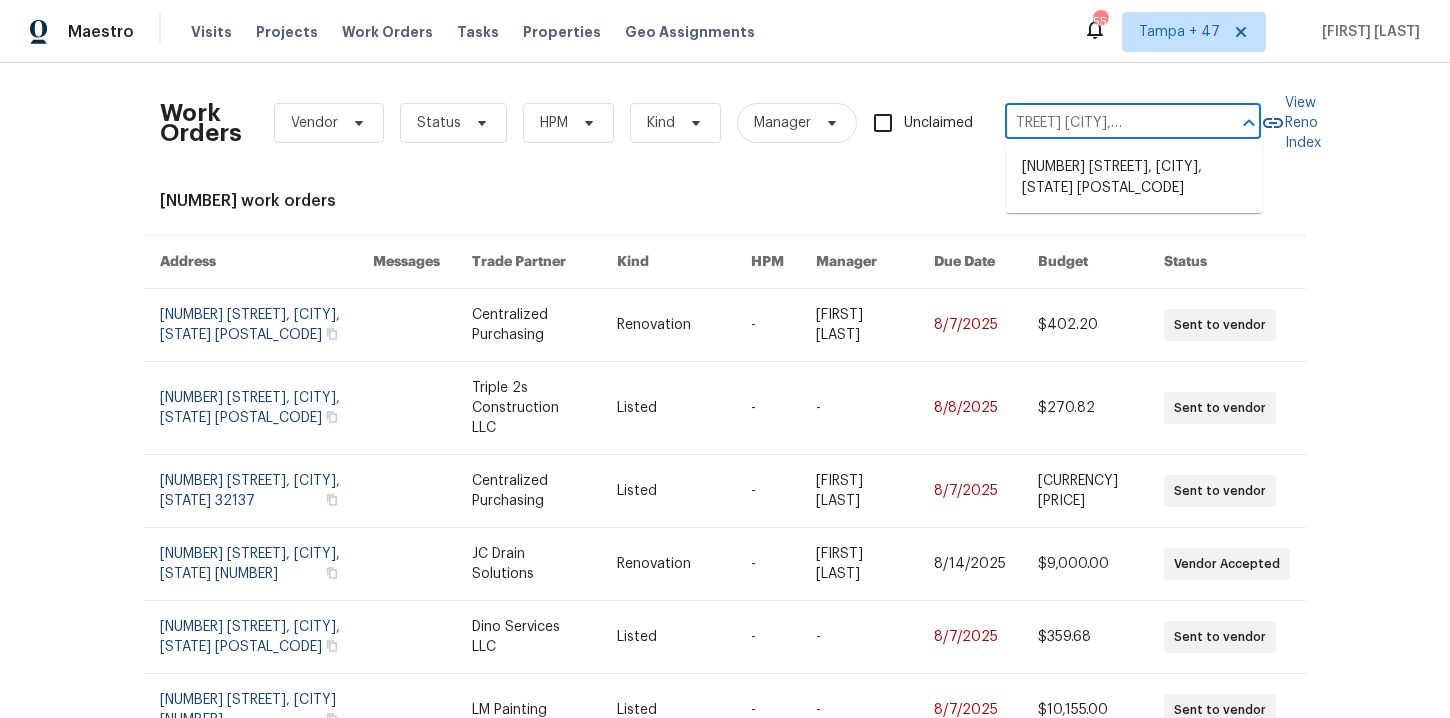 click on "[NUMBER] [STREET], [CITY], [STATE] [POSTAL_CODE]" at bounding box center [1134, 178] 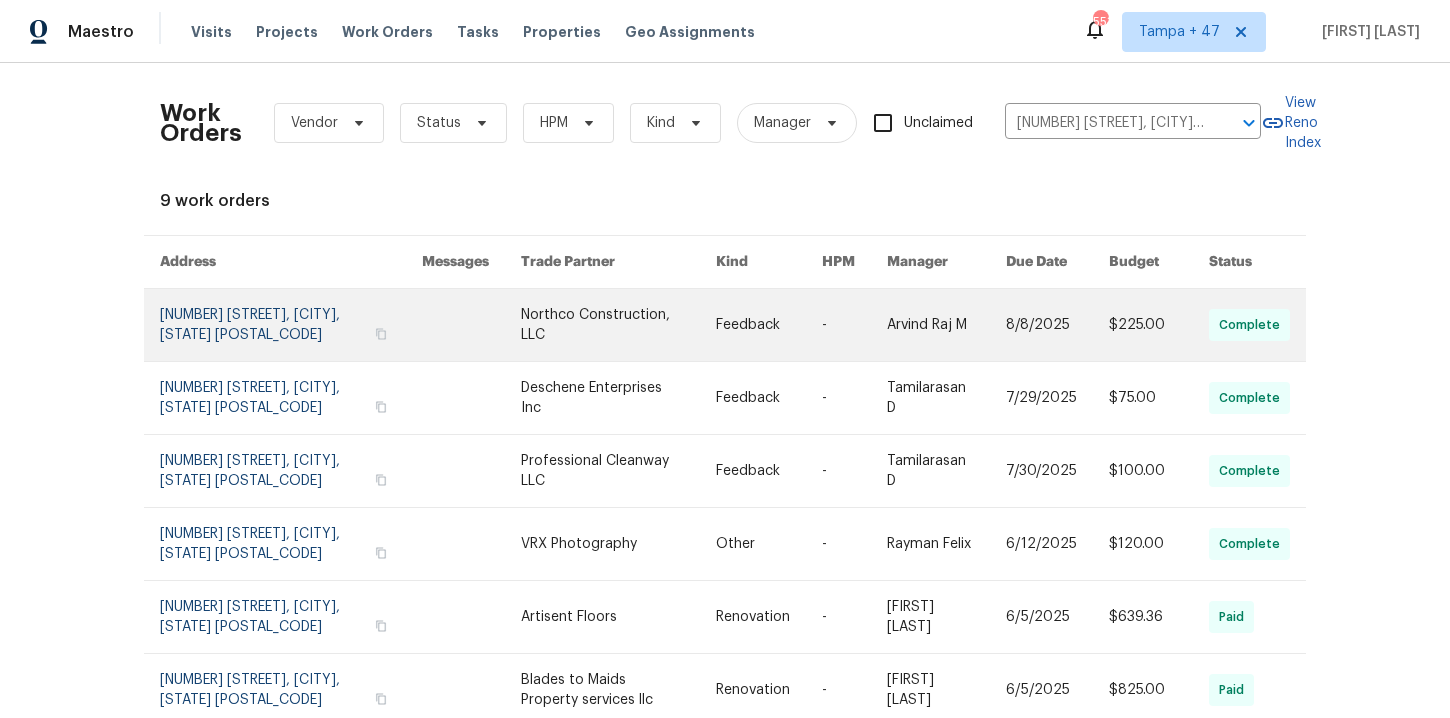 click at bounding box center (291, 325) 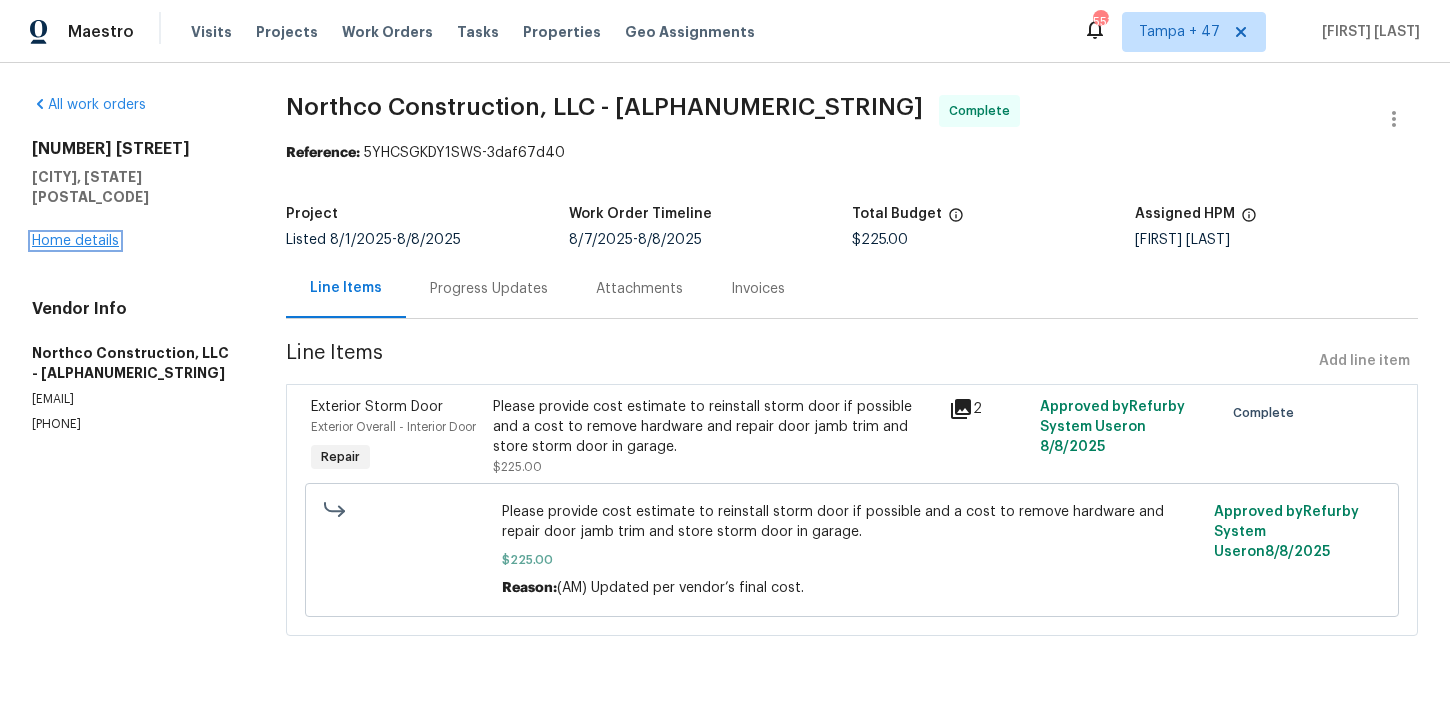 click on "Home details" at bounding box center [75, 241] 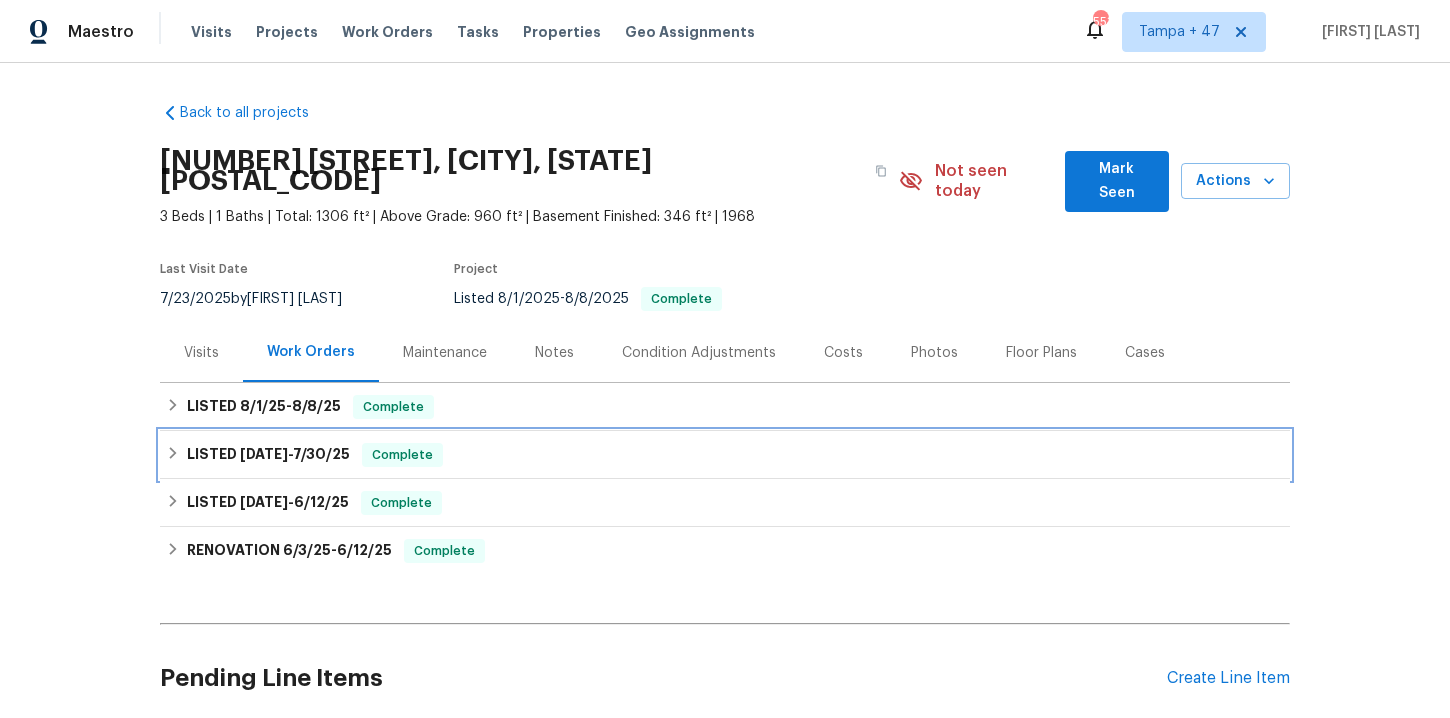 click on "LISTED [DATE] - [DATE] Complete" at bounding box center (725, 455) 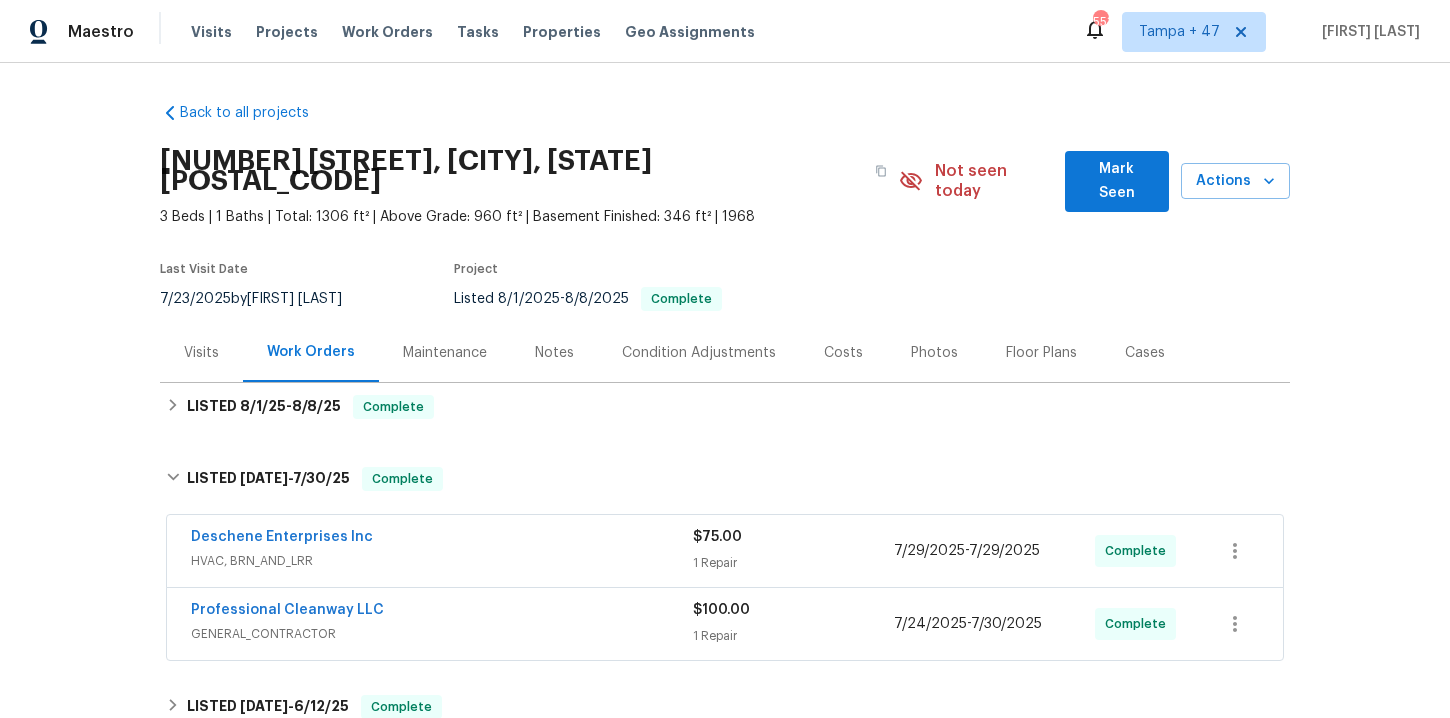 click on "GENERAL_CONTRACTOR" at bounding box center [442, 634] 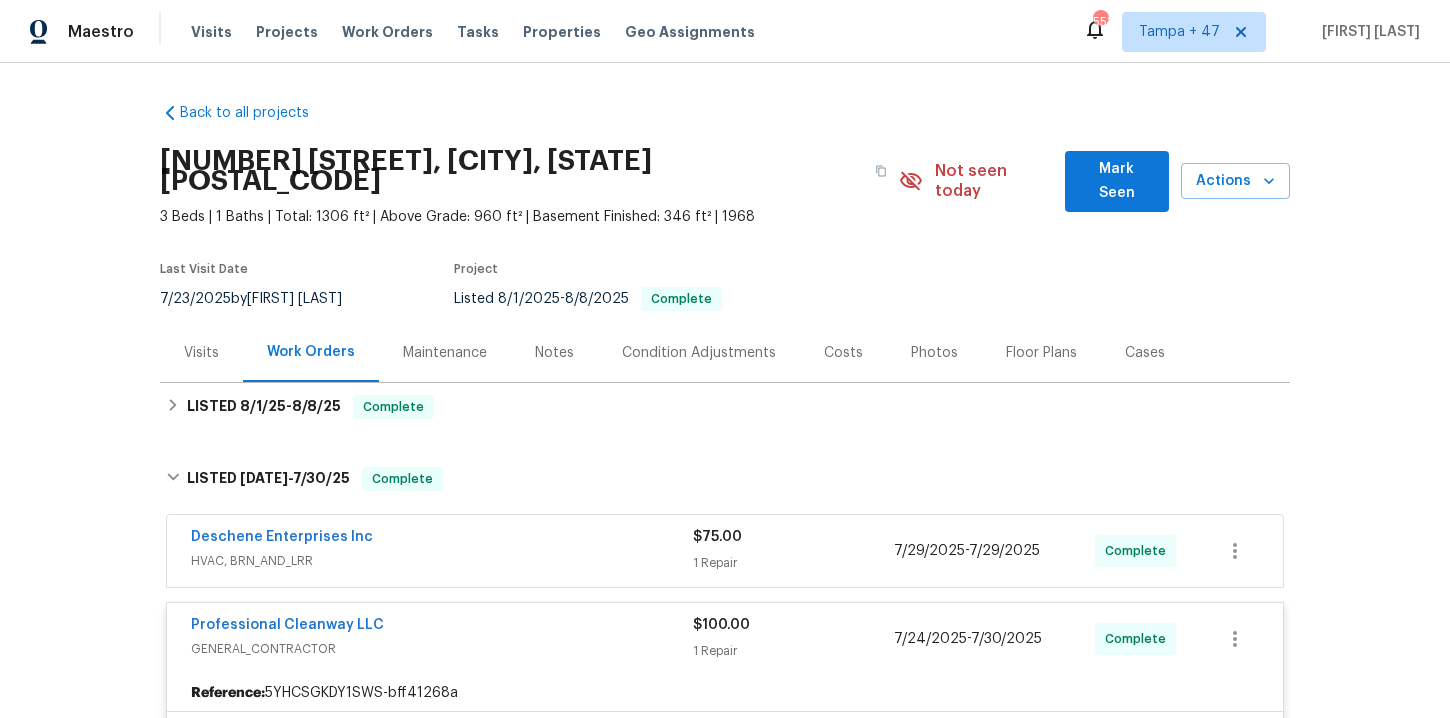 click on "Deschene Enterprises Inc" at bounding box center (442, 539) 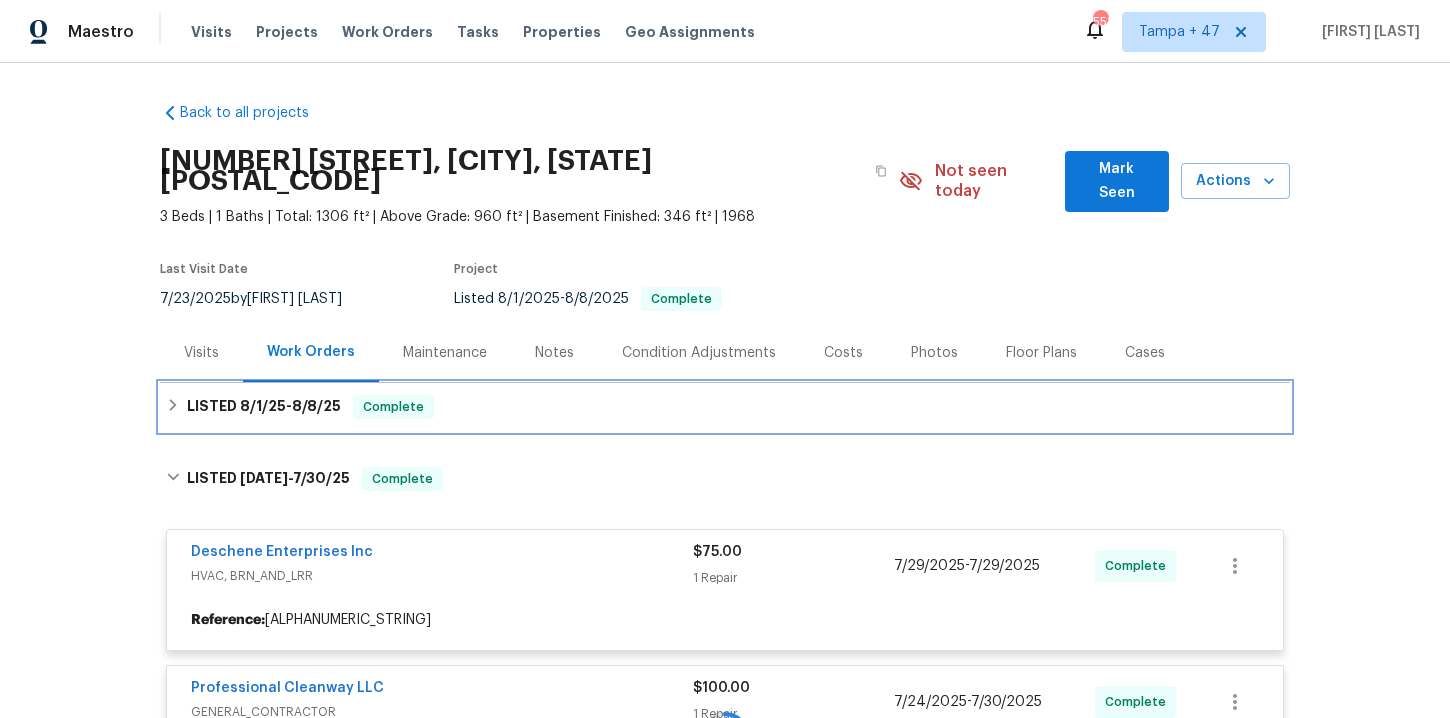 click on "LISTED [DATE] - [DATE] Complete" at bounding box center [725, 407] 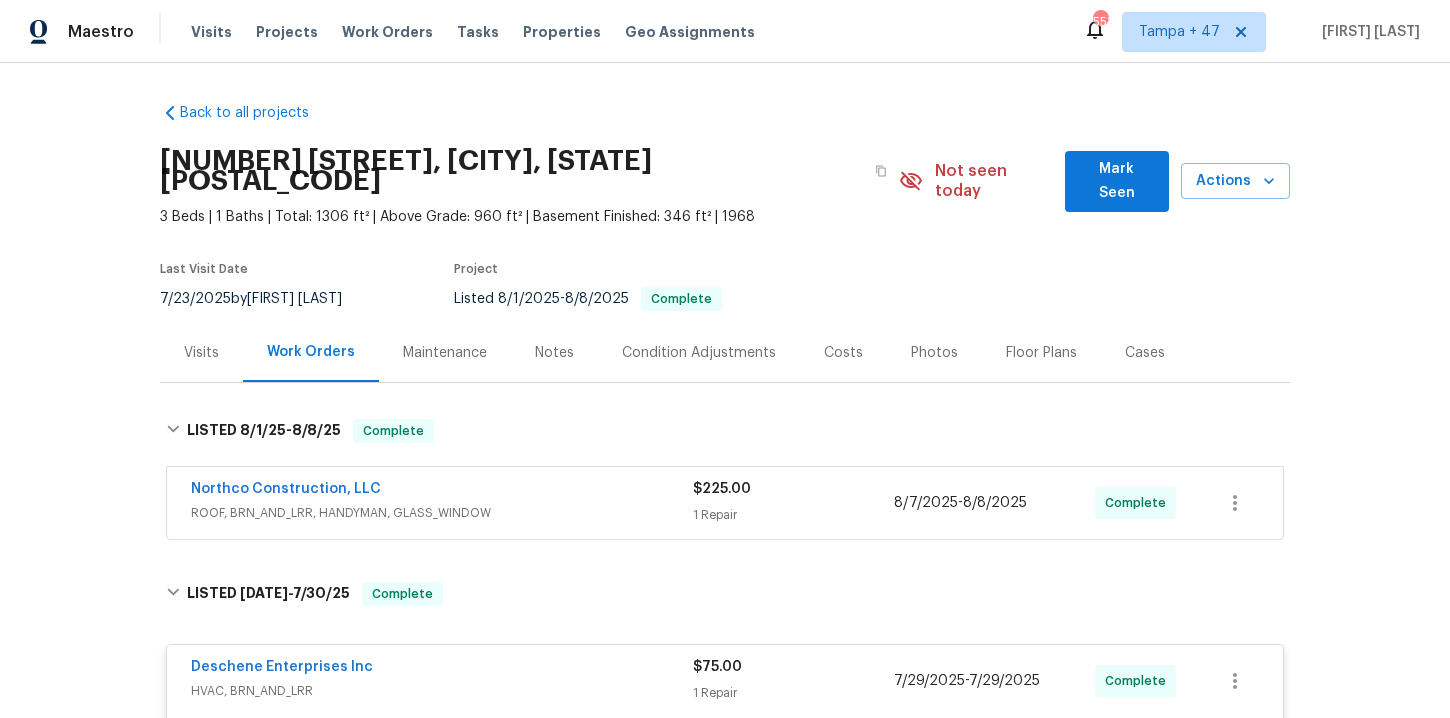 click on "ROOF, BRN_AND_LRR, HANDYMAN, GLASS_WINDOW" at bounding box center [442, 513] 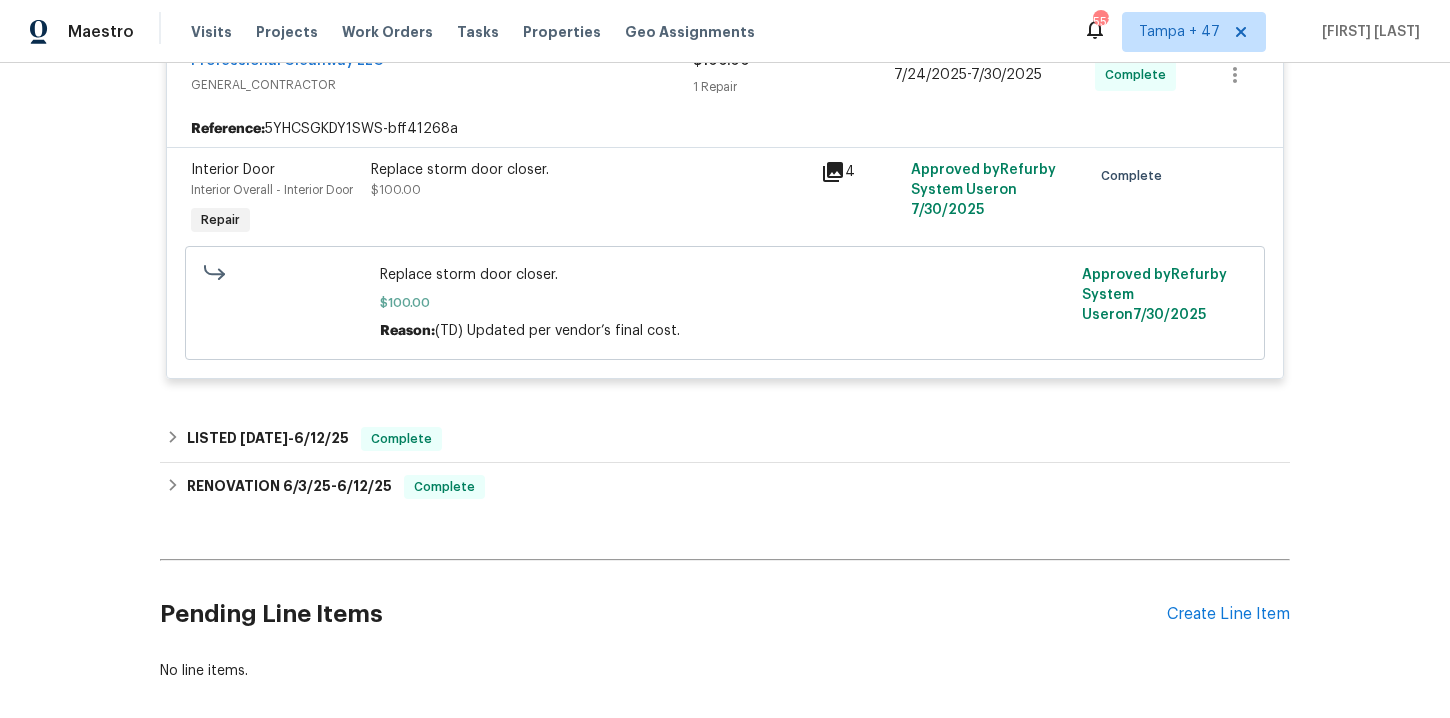 scroll, scrollTop: 1192, scrollLeft: 0, axis: vertical 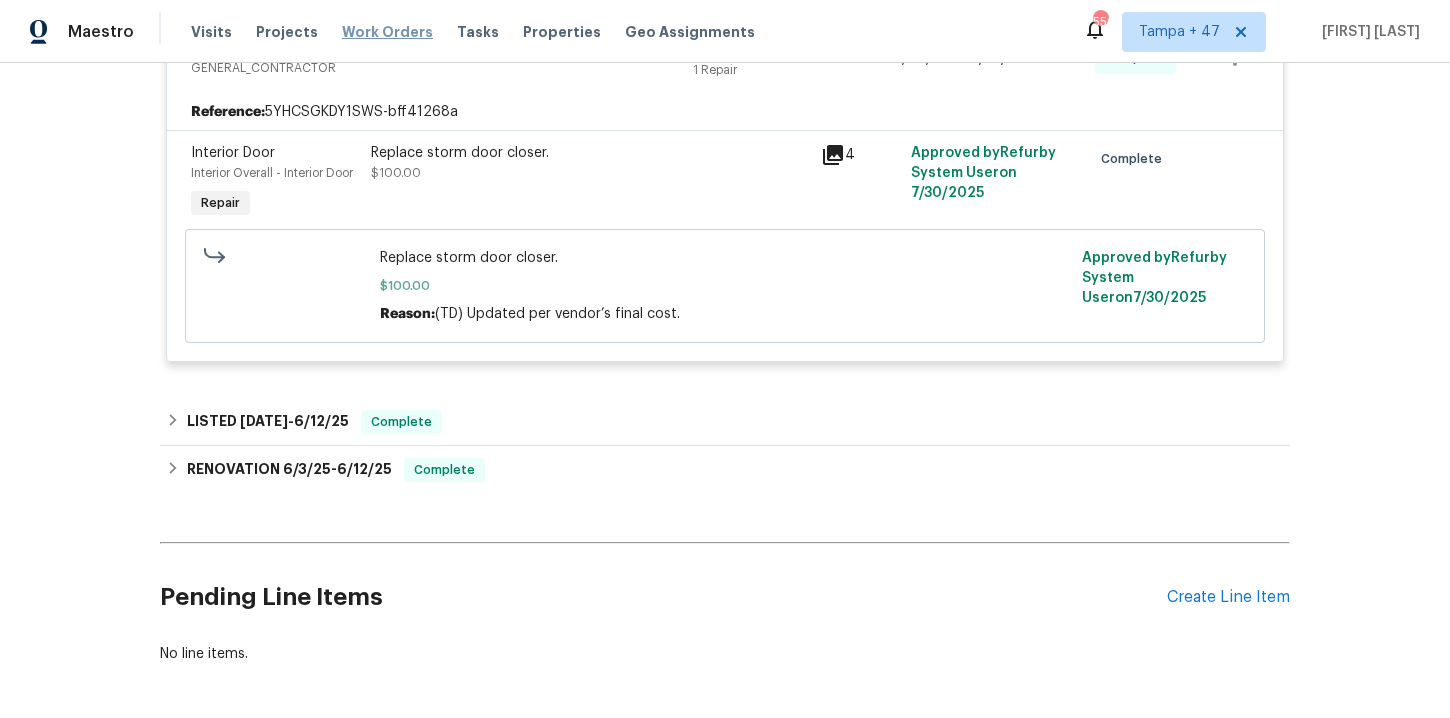 click on "Work Orders" at bounding box center [387, 32] 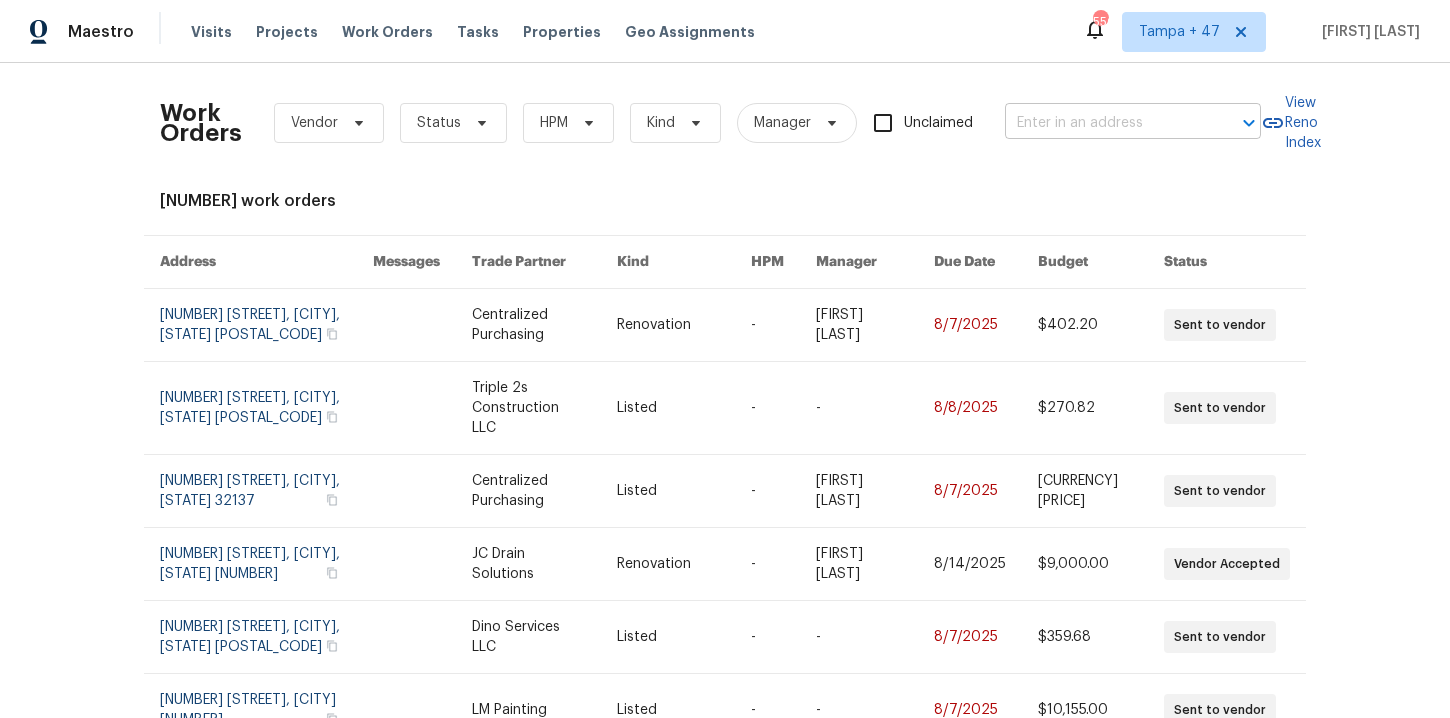 click at bounding box center [1105, 123] 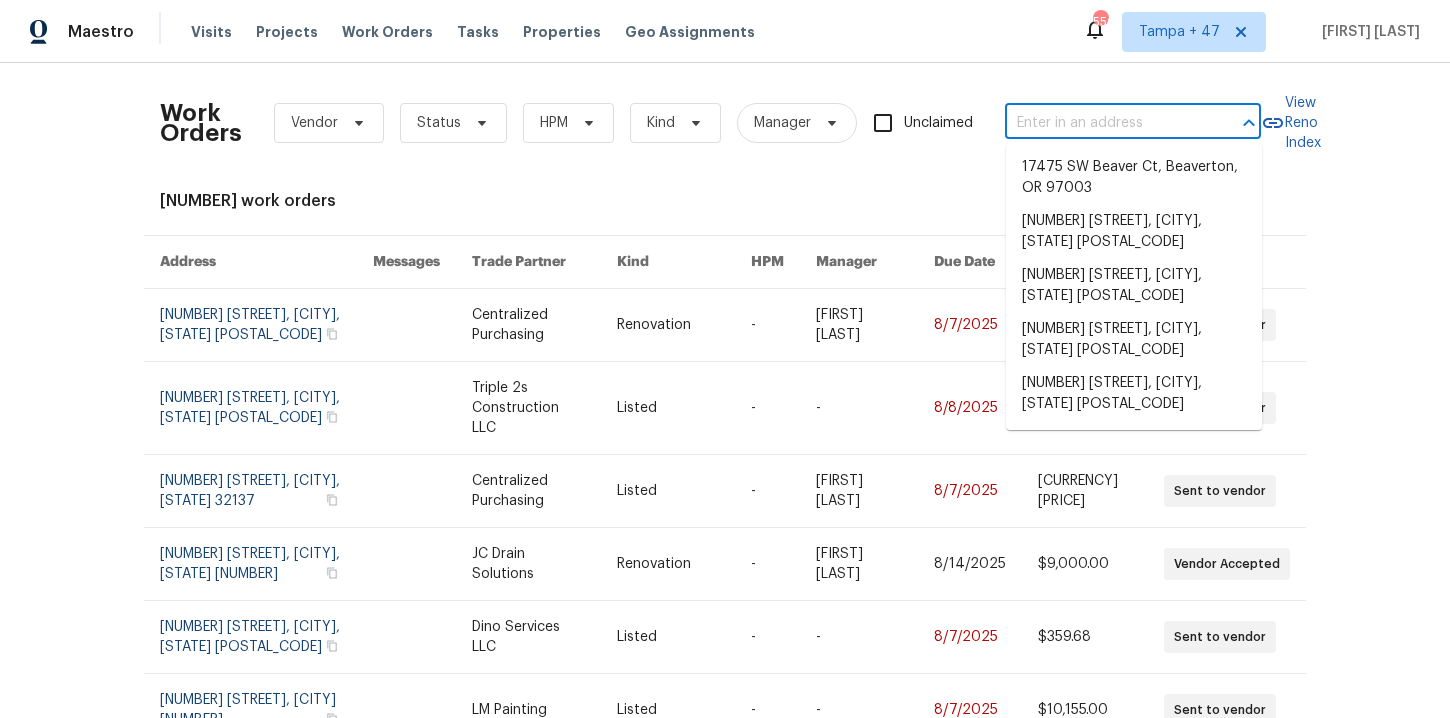 paste on "[NUMBER] [STREET] [CITY], [STATE] [POSTAL_CODE]" 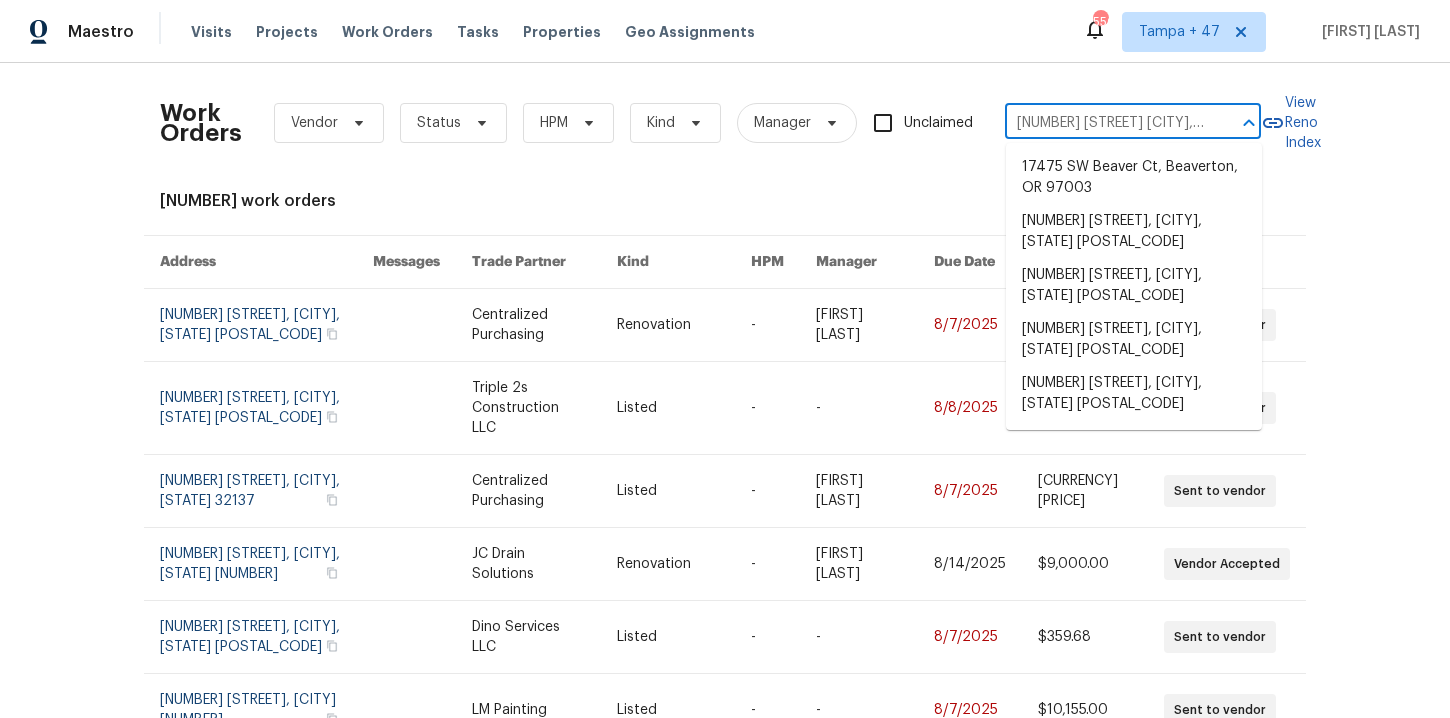 scroll, scrollTop: 0, scrollLeft: 115, axis: horizontal 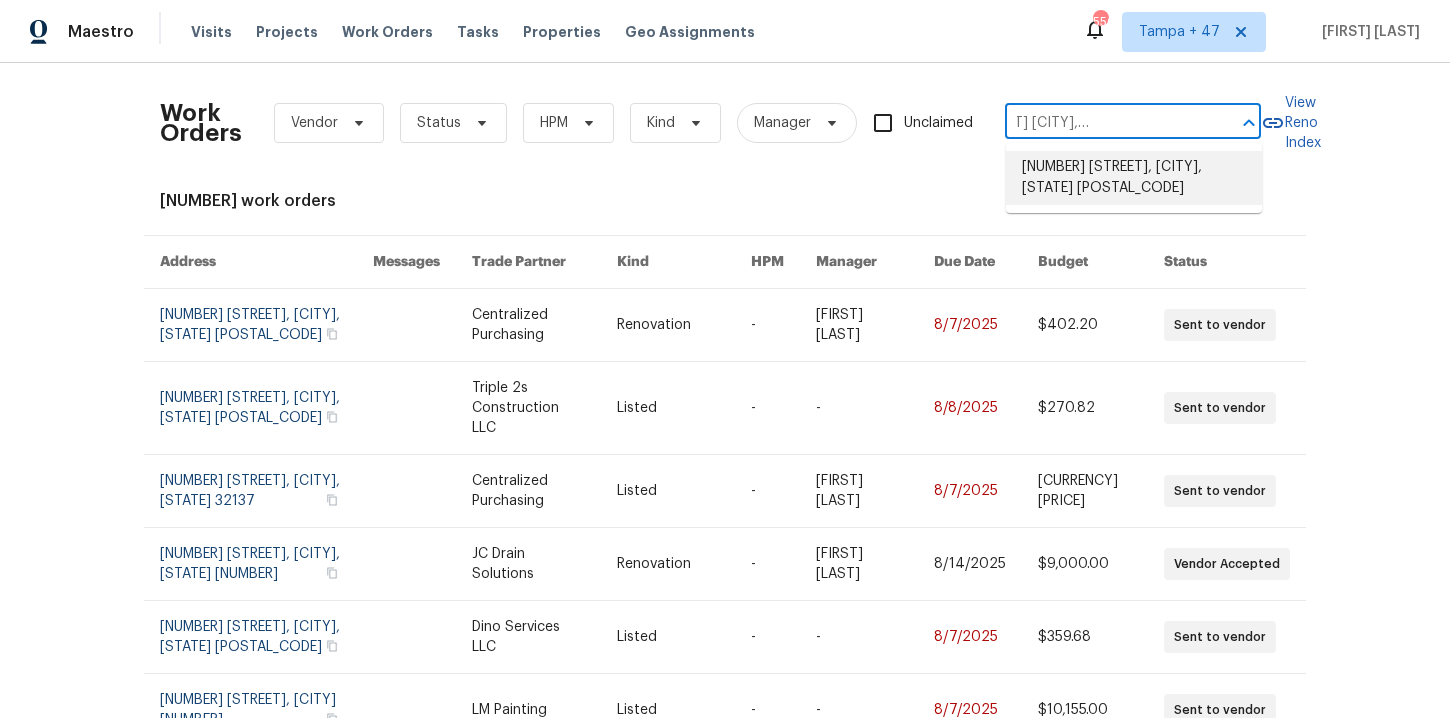 click on "[NUMBER] [STREET], [CITY], [STATE] [POSTAL_CODE]" at bounding box center (1134, 178) 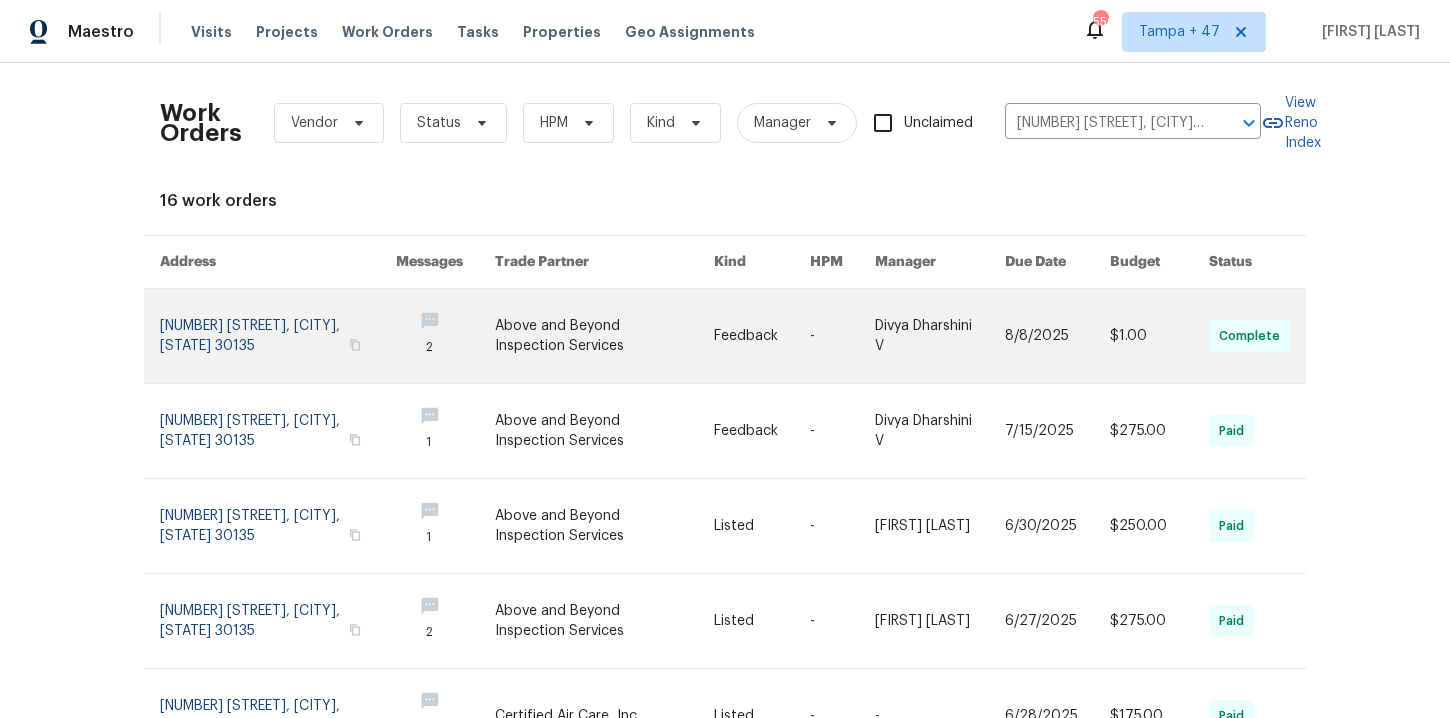 click at bounding box center (278, 336) 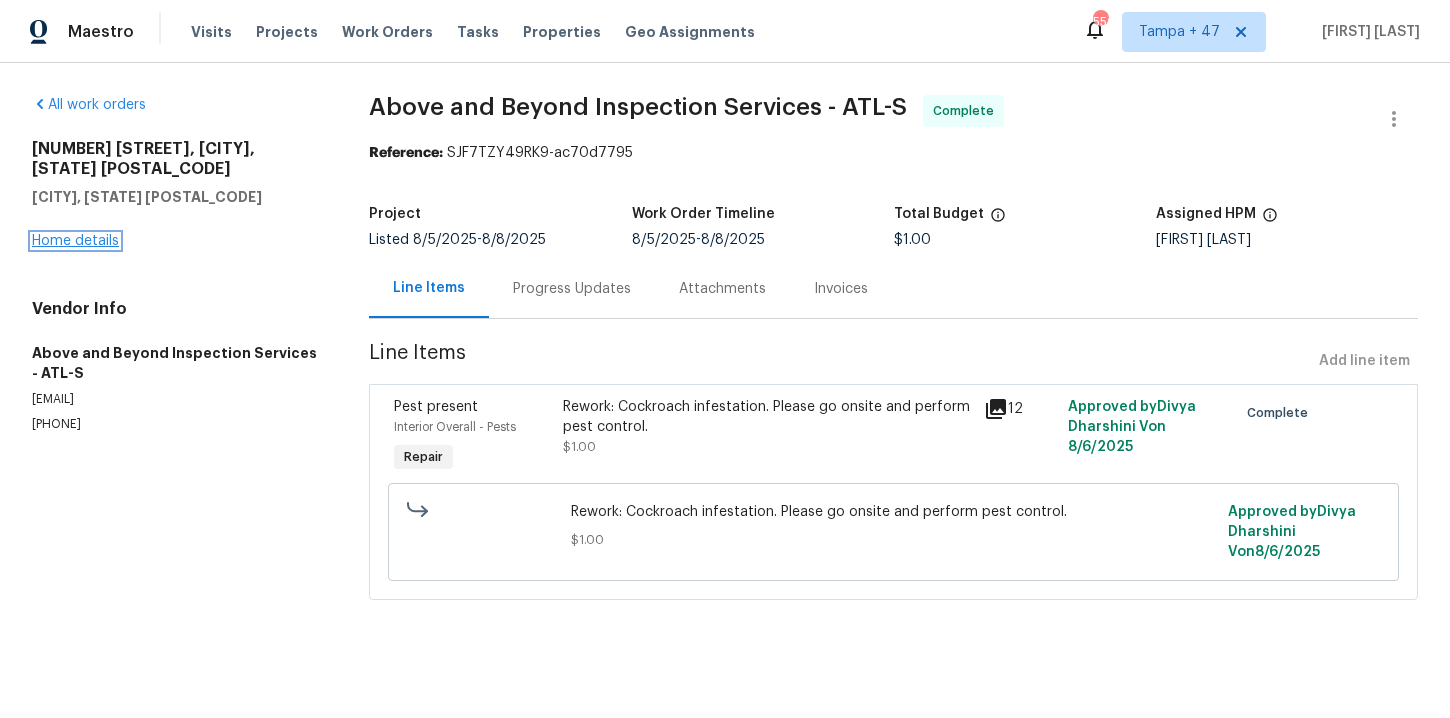 click on "Home details" at bounding box center (75, 241) 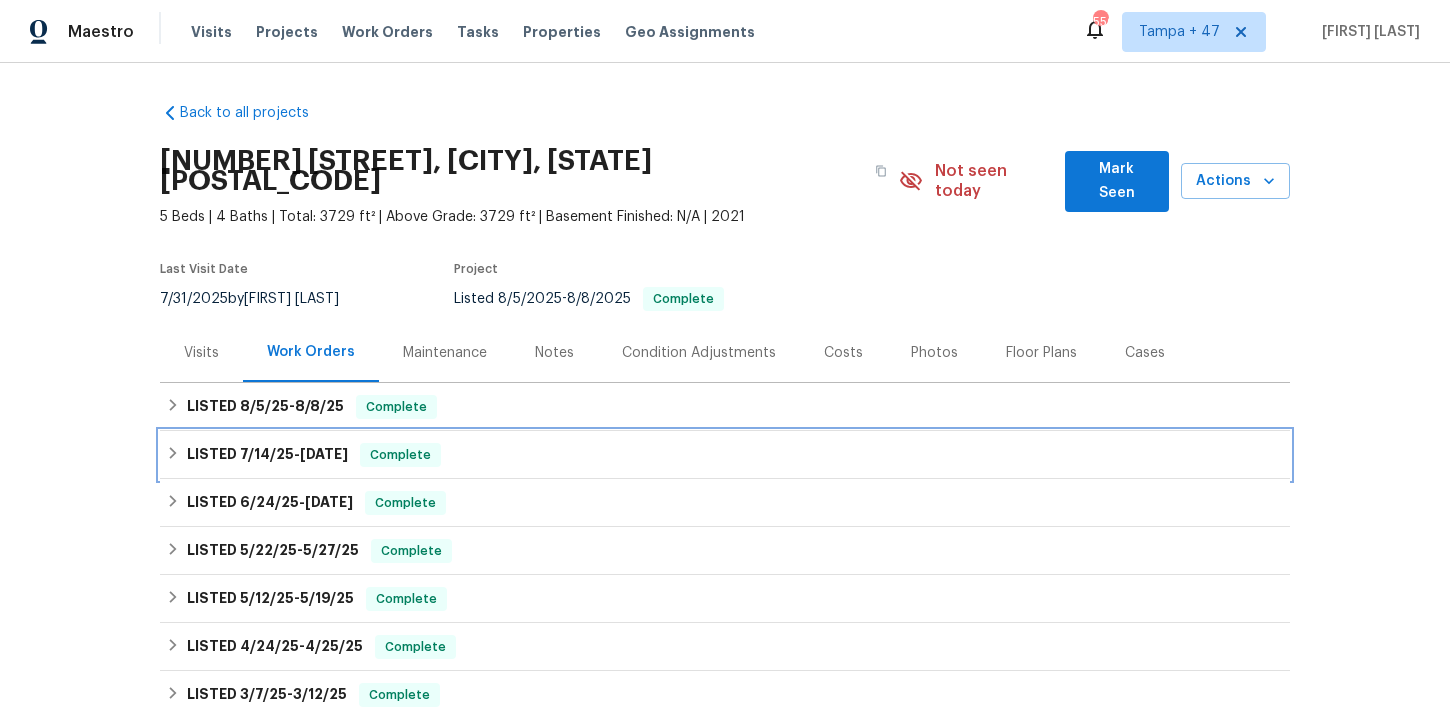 click on "LISTED   7/14/25  -  7/15/25 Complete" at bounding box center [725, 455] 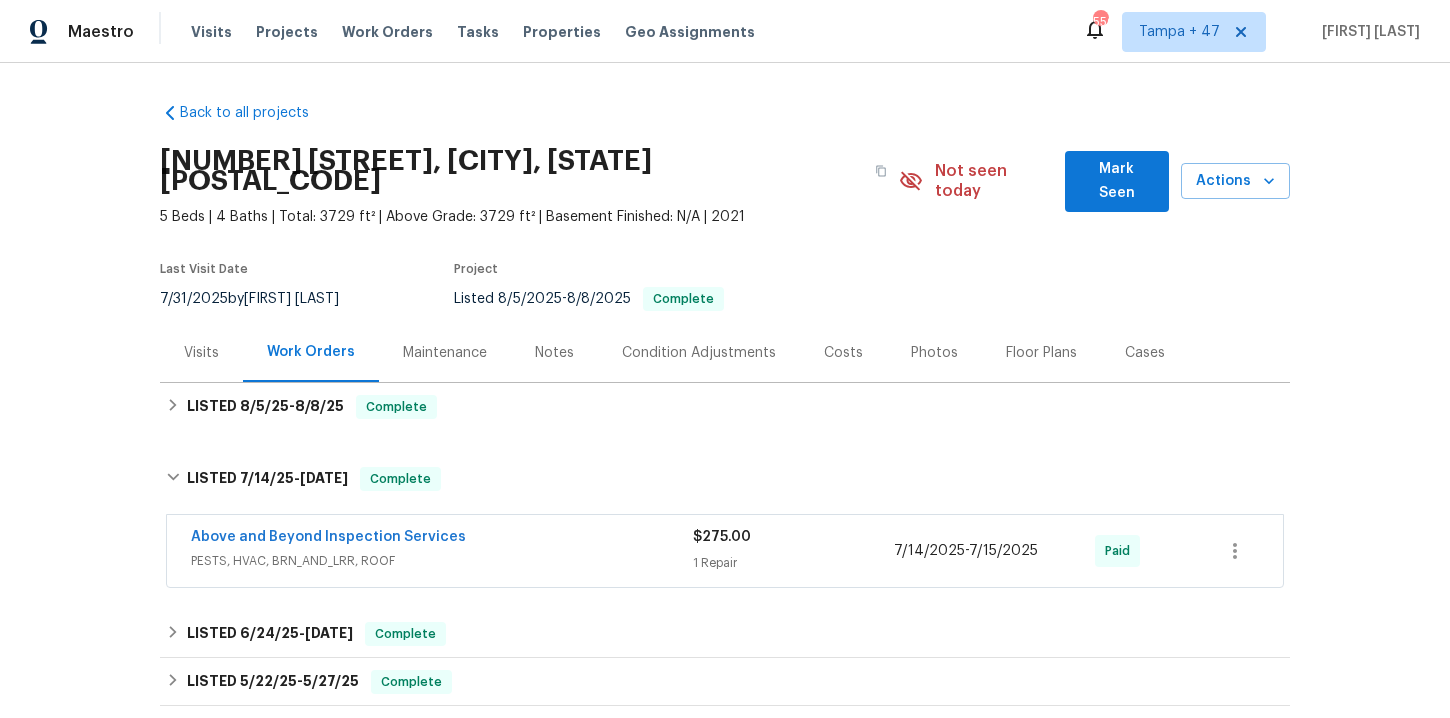 click on "PESTS, HVAC, BRN_AND_LRR, ROOF" at bounding box center [442, 561] 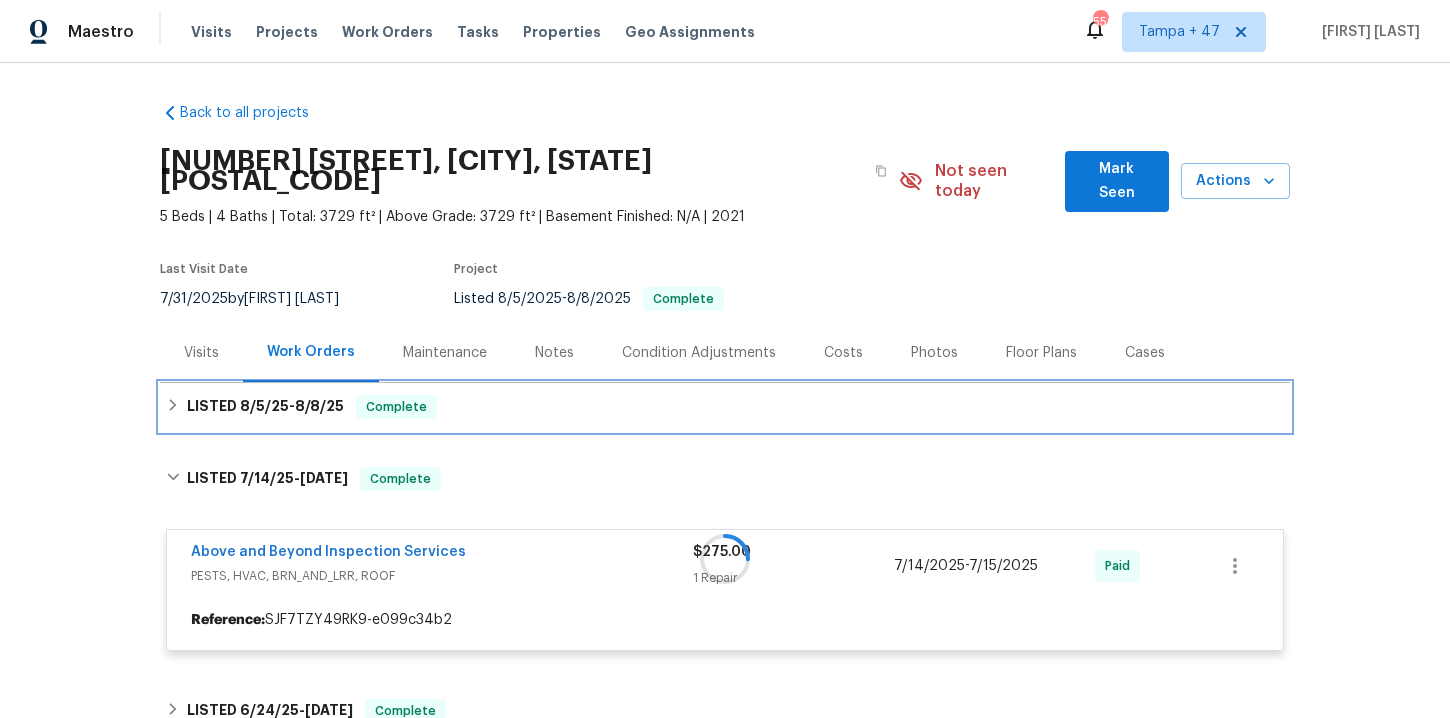 click on "LISTED [DATE] - [DATE] Complete" at bounding box center [725, 407] 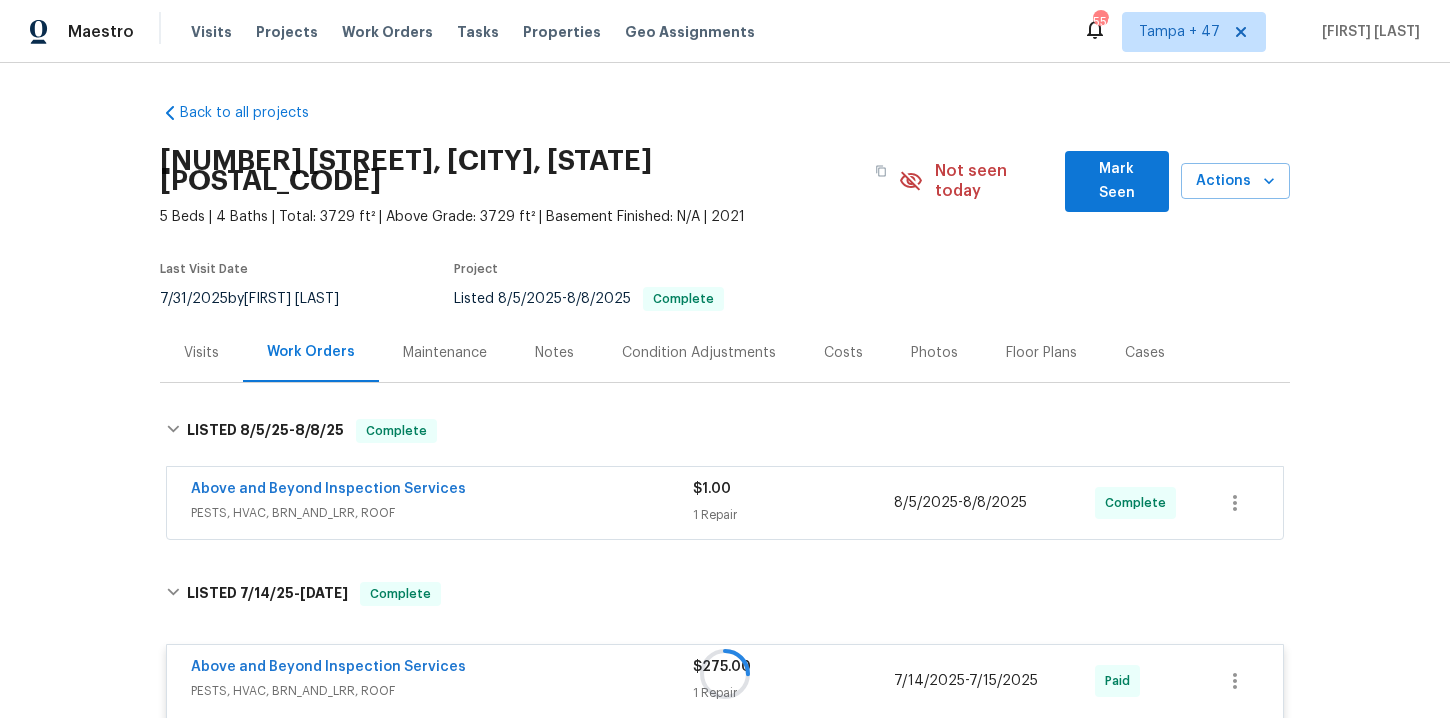 click on "Above and Beyond Inspection Services PESTS, HVAC, [ALPHANUMERIC_STRING], ROOF $[PRICE] [NUMBER] Repair [DATE] - [DATE] Complete" at bounding box center (725, 503) 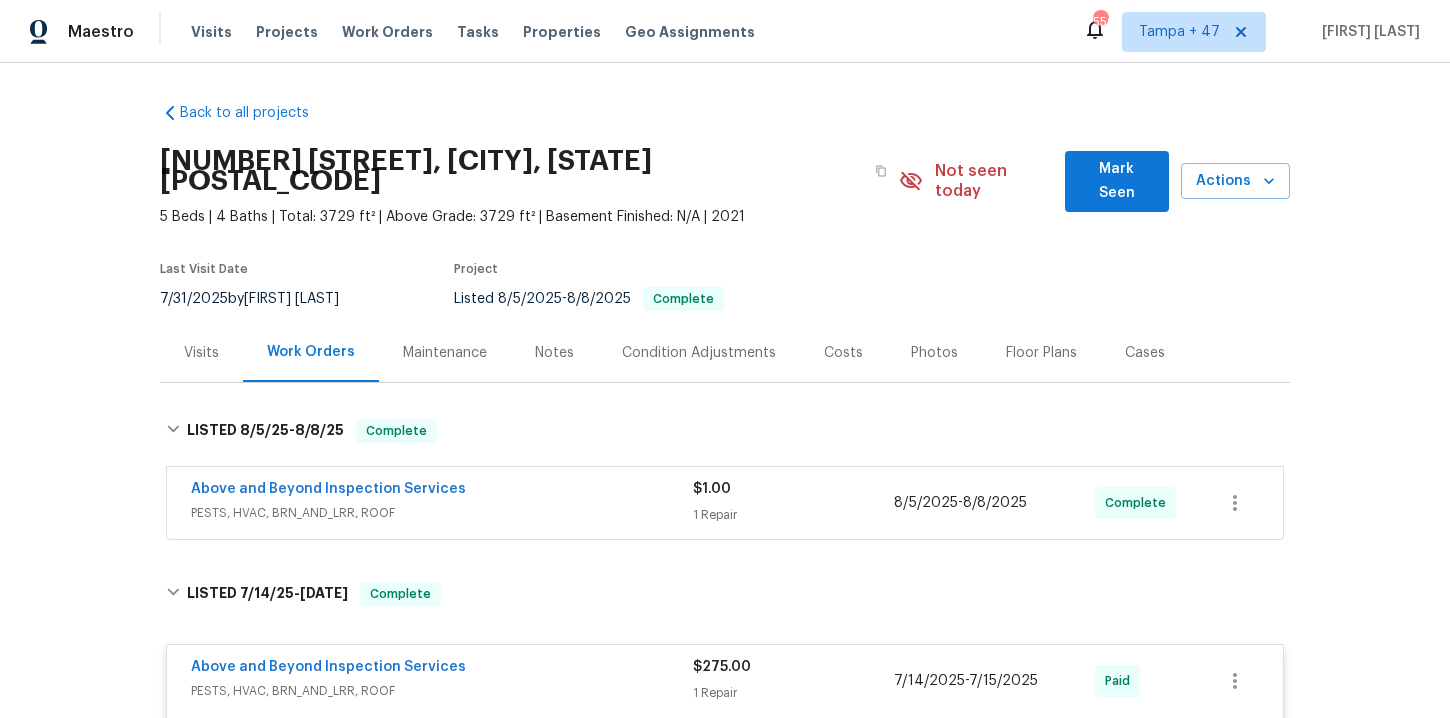 click on "PESTS, HVAC, BRN_AND_LRR, ROOF" at bounding box center [442, 513] 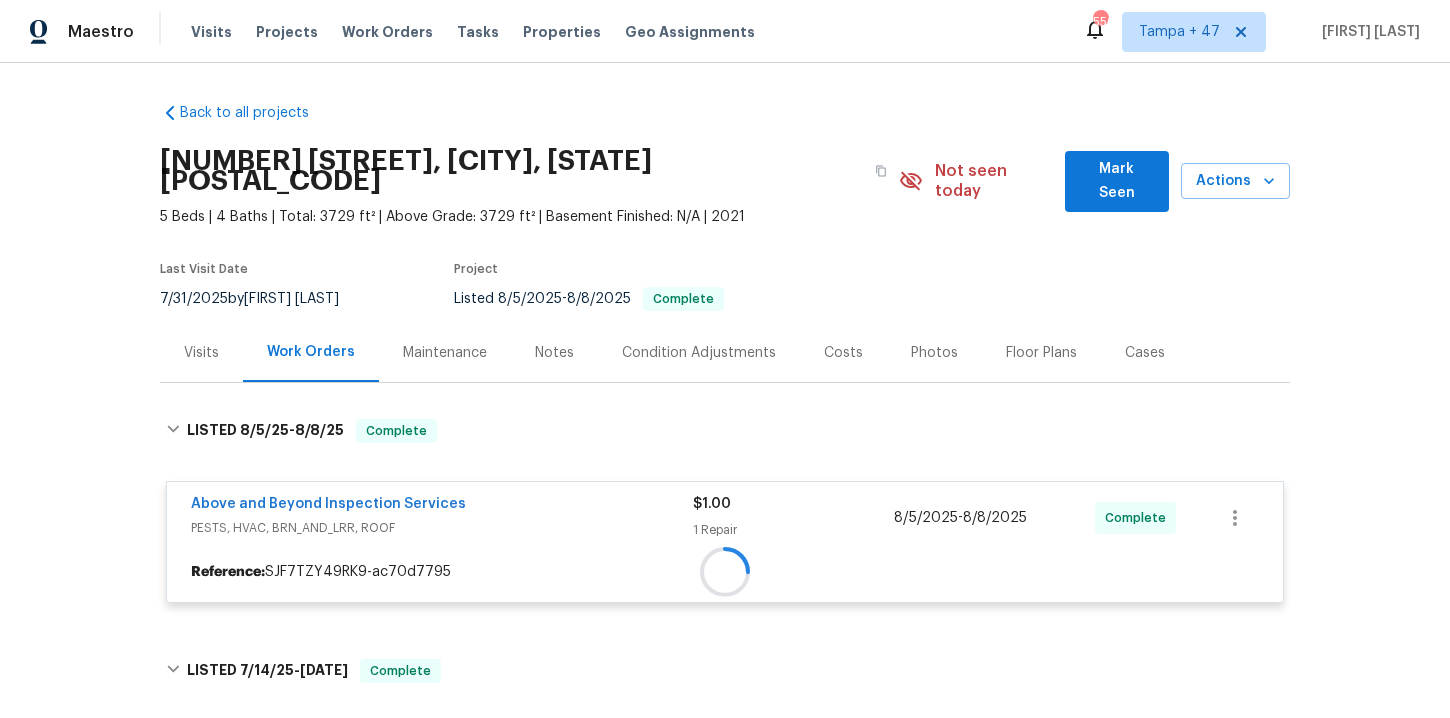 scroll, scrollTop: 254, scrollLeft: 0, axis: vertical 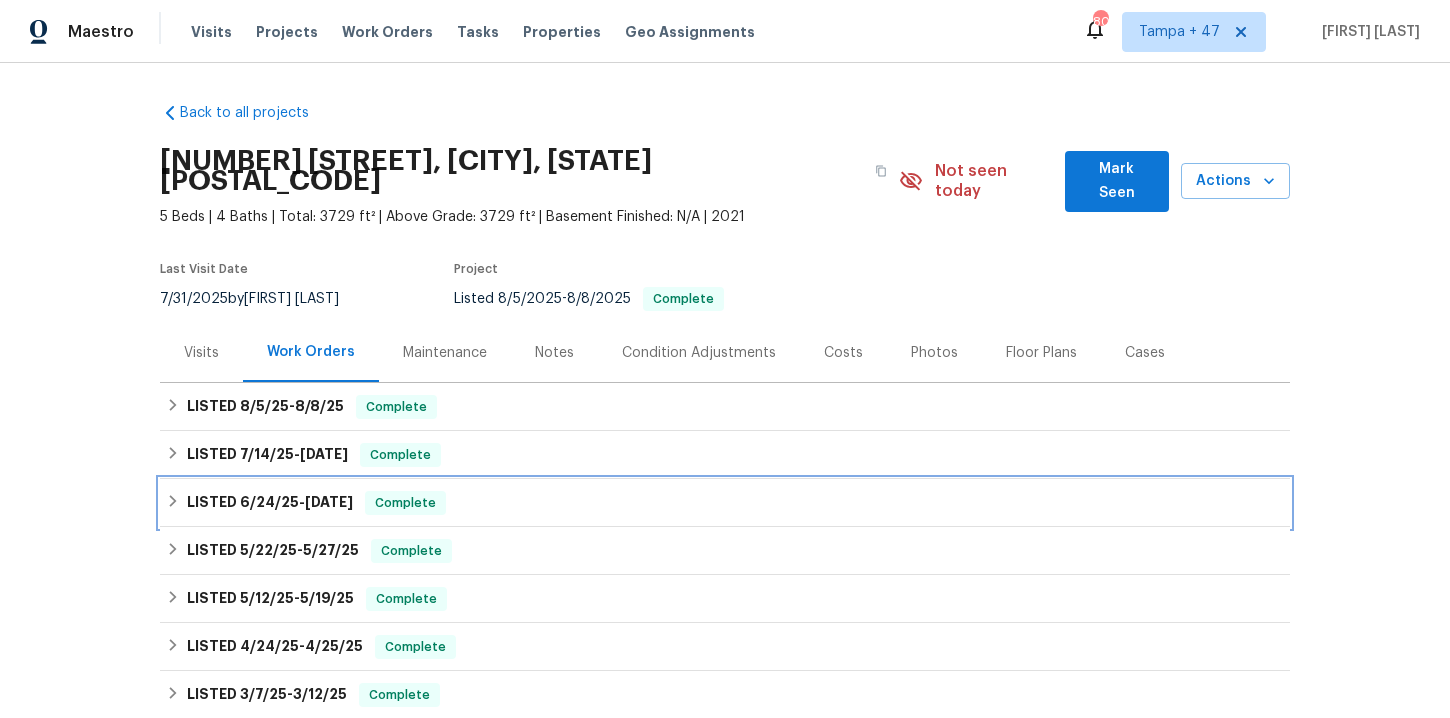 click on "LISTED   6/24/25  -  6/30/25 Complete" at bounding box center [725, 503] 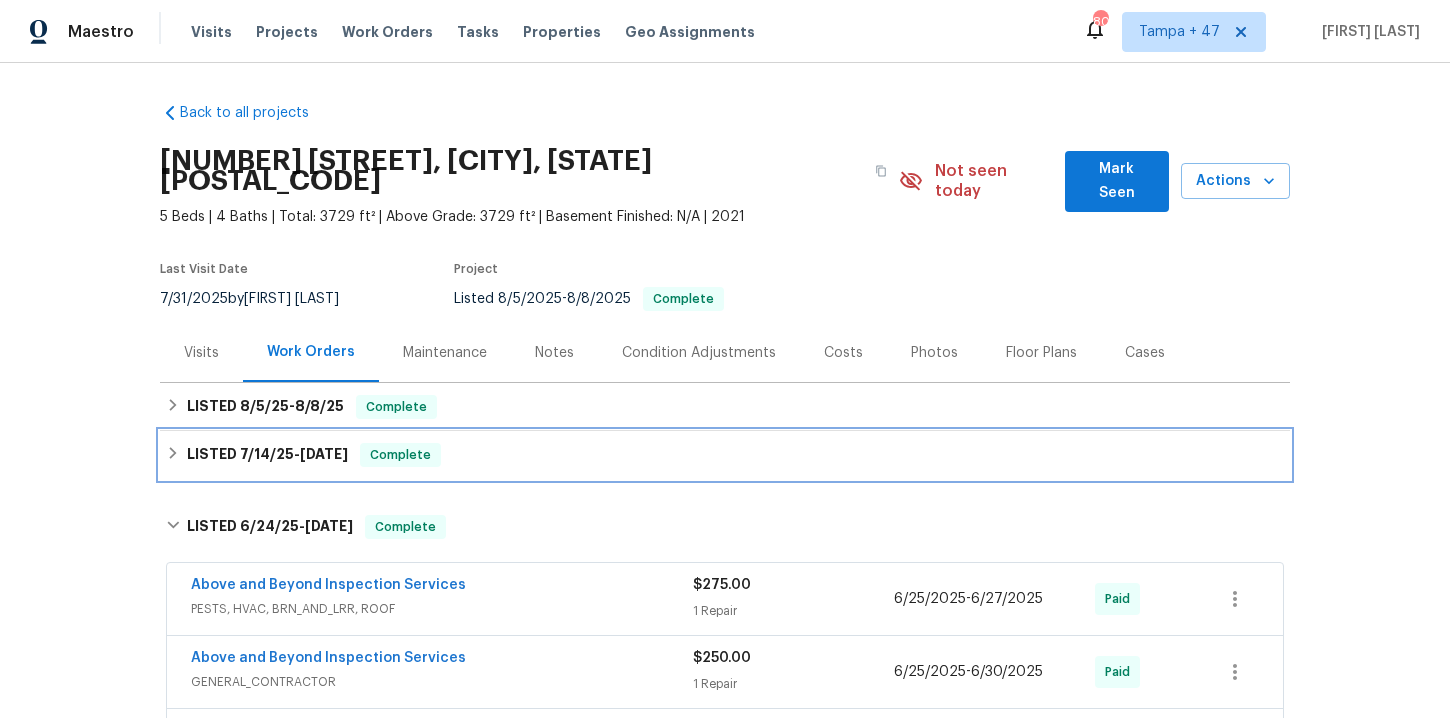 click on "LISTED   7/14/25  -  7/15/25 Complete" at bounding box center [725, 455] 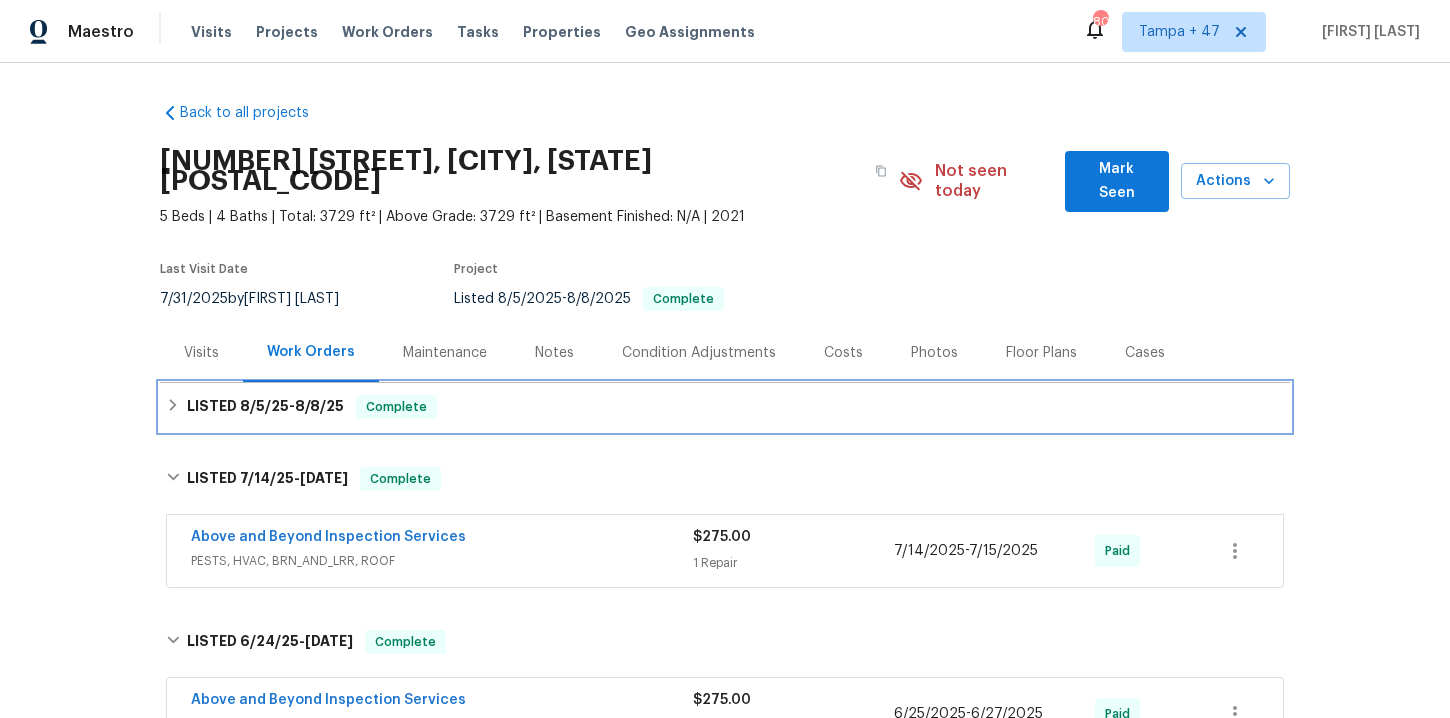 click on "LISTED   [DATE]  -  [DATE] Complete" at bounding box center [725, 407] 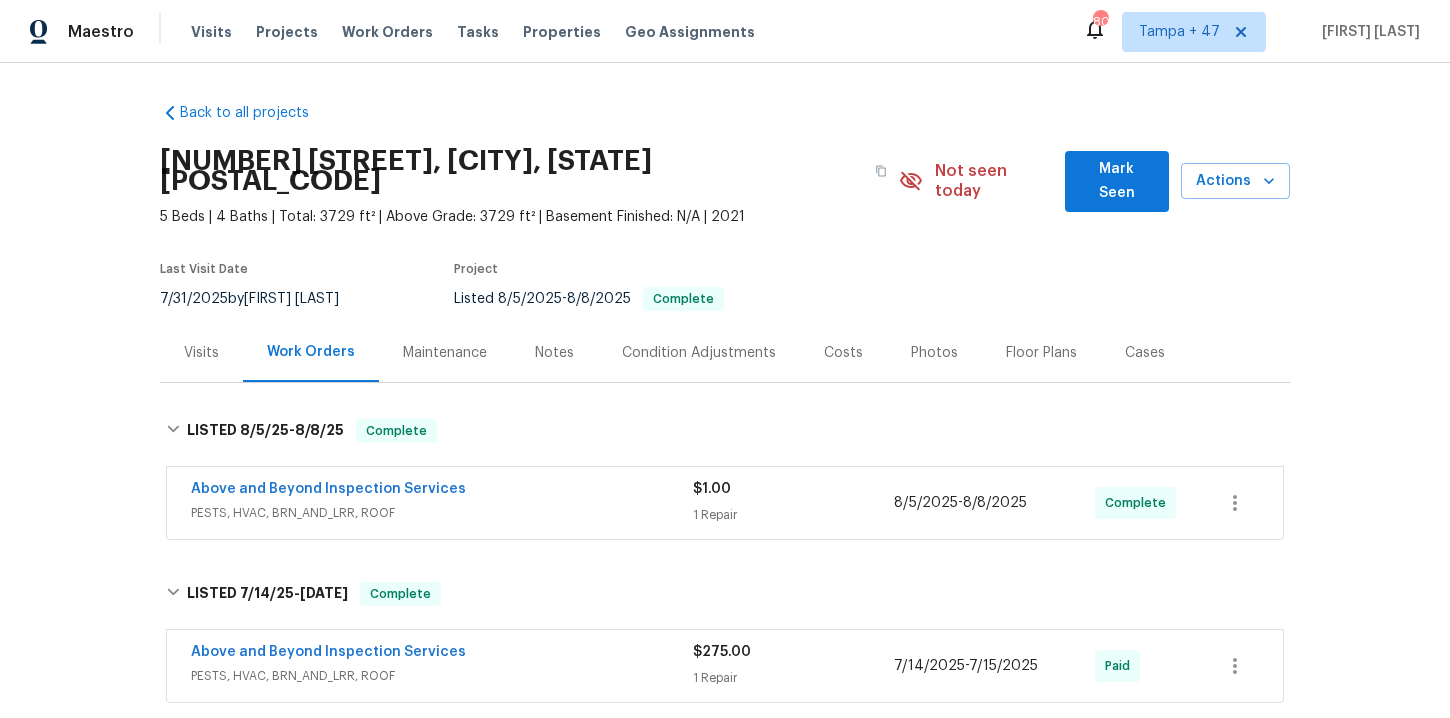 click on "Above and Beyond Inspection Services" at bounding box center [442, 491] 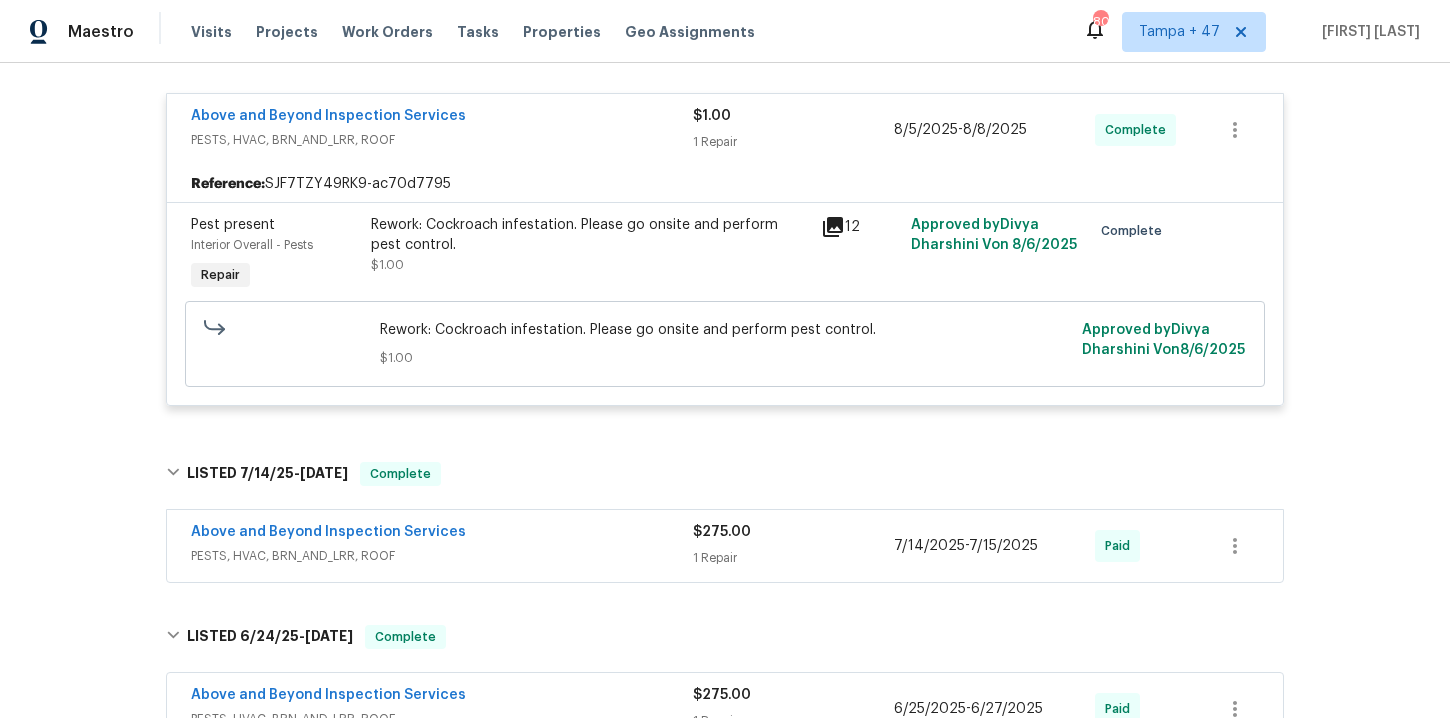 scroll, scrollTop: 348, scrollLeft: 0, axis: vertical 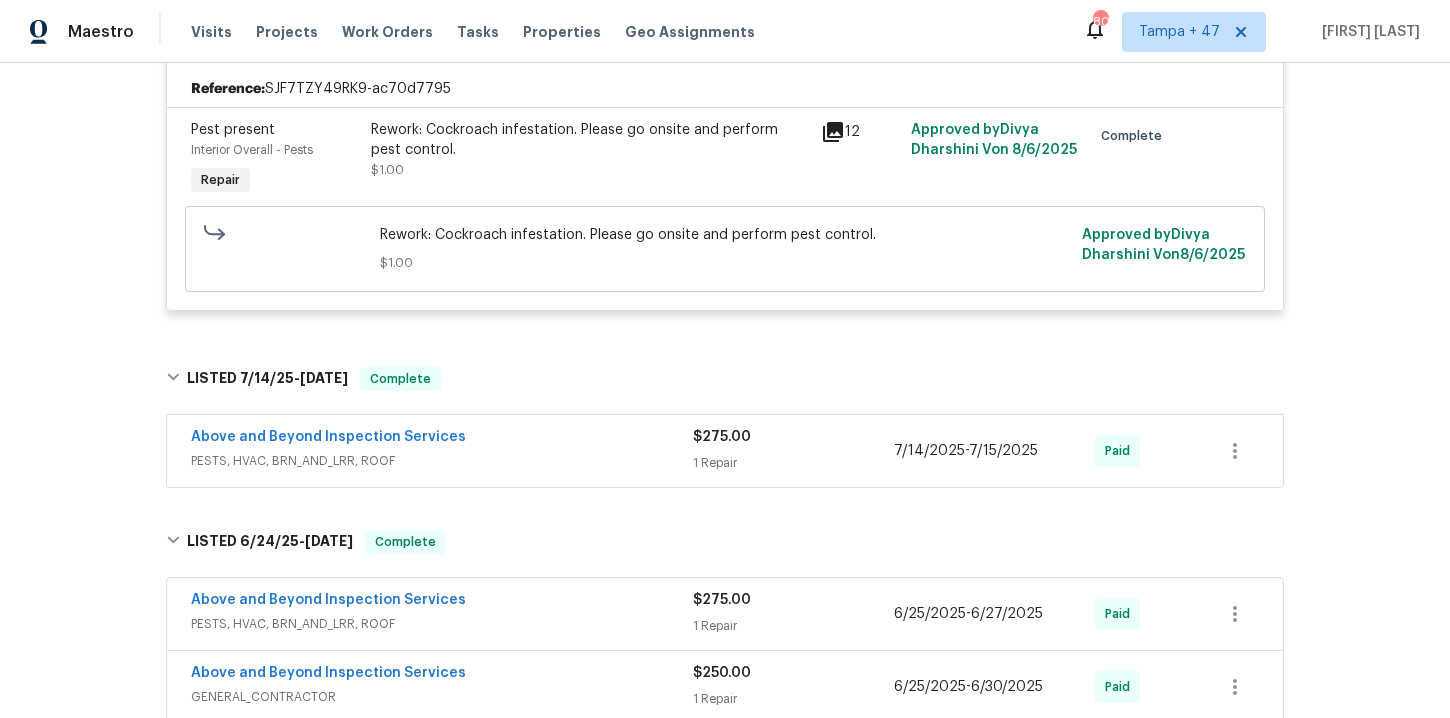 click on "PESTS, HVAC, BRN_AND_LRR, ROOF" at bounding box center (442, 461) 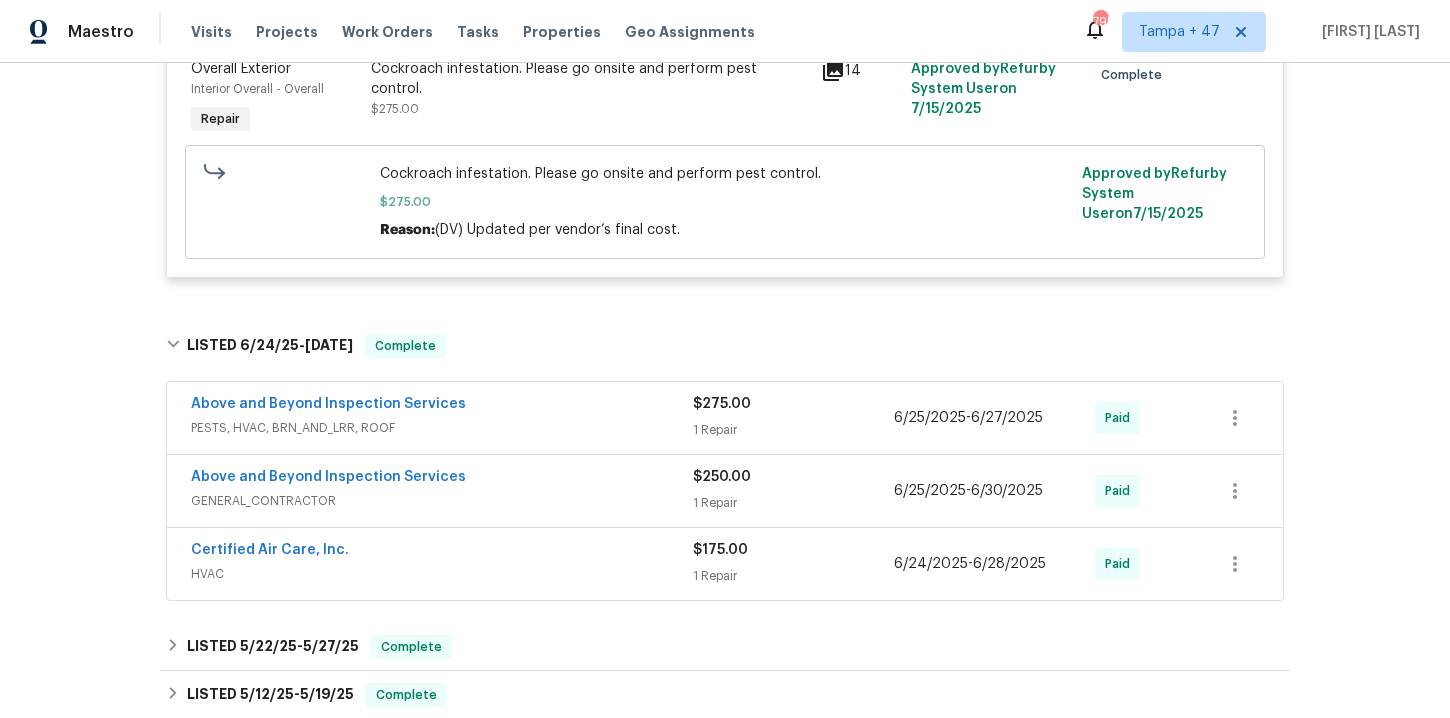 scroll, scrollTop: 1188, scrollLeft: 0, axis: vertical 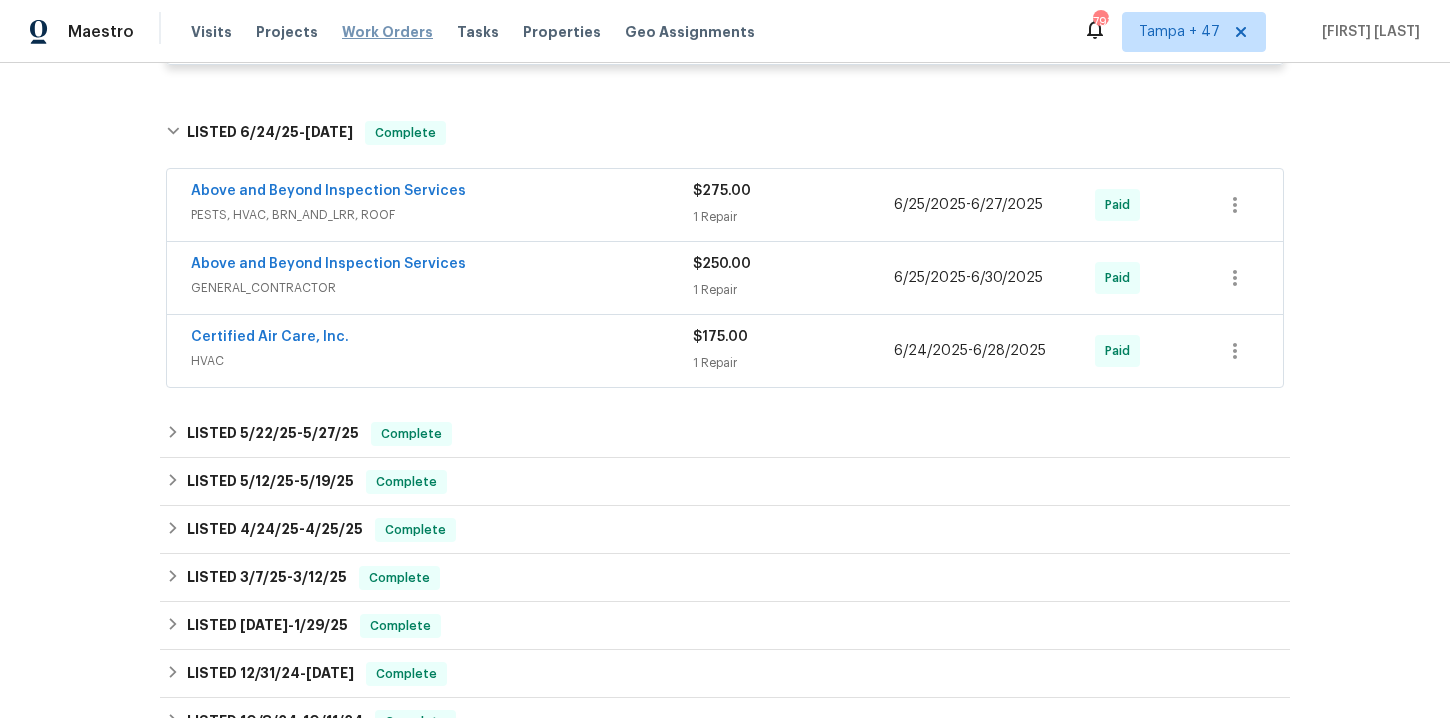 click on "Work Orders" at bounding box center [387, 32] 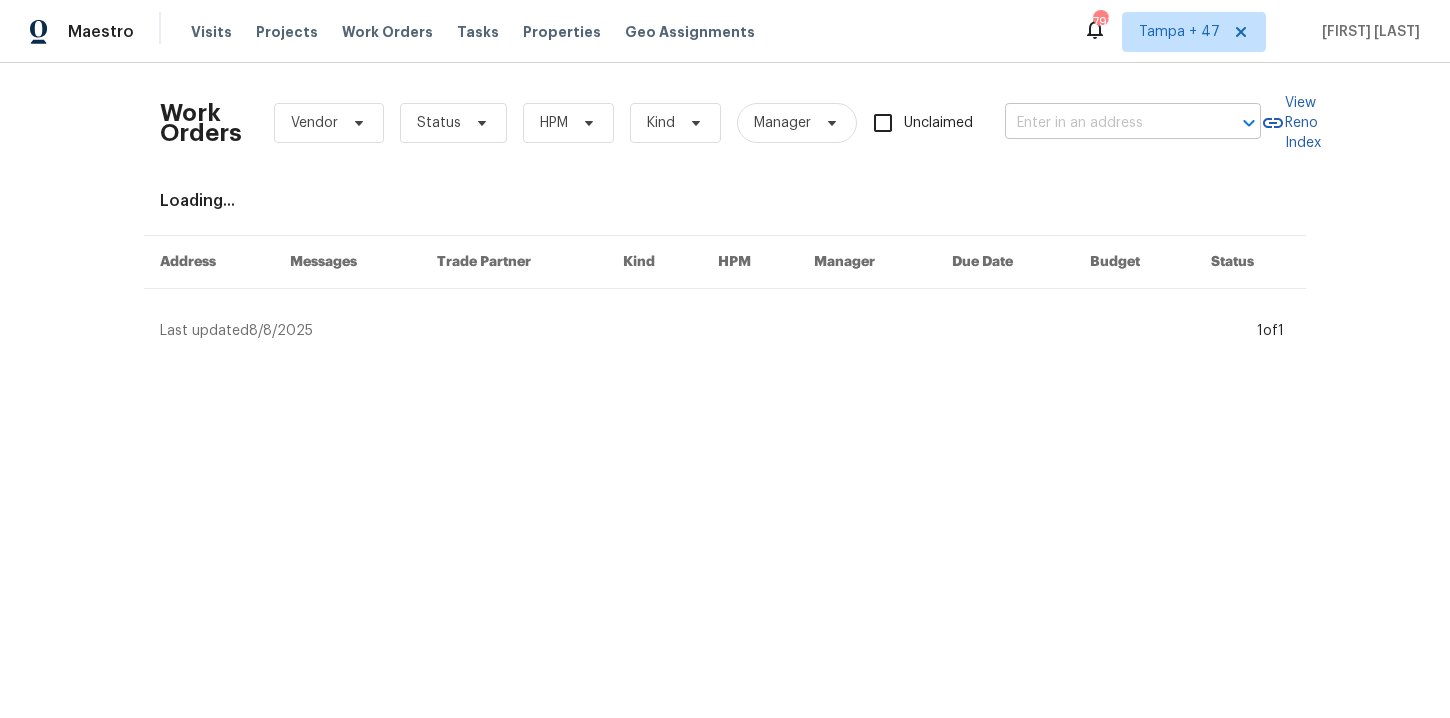 click at bounding box center [1105, 123] 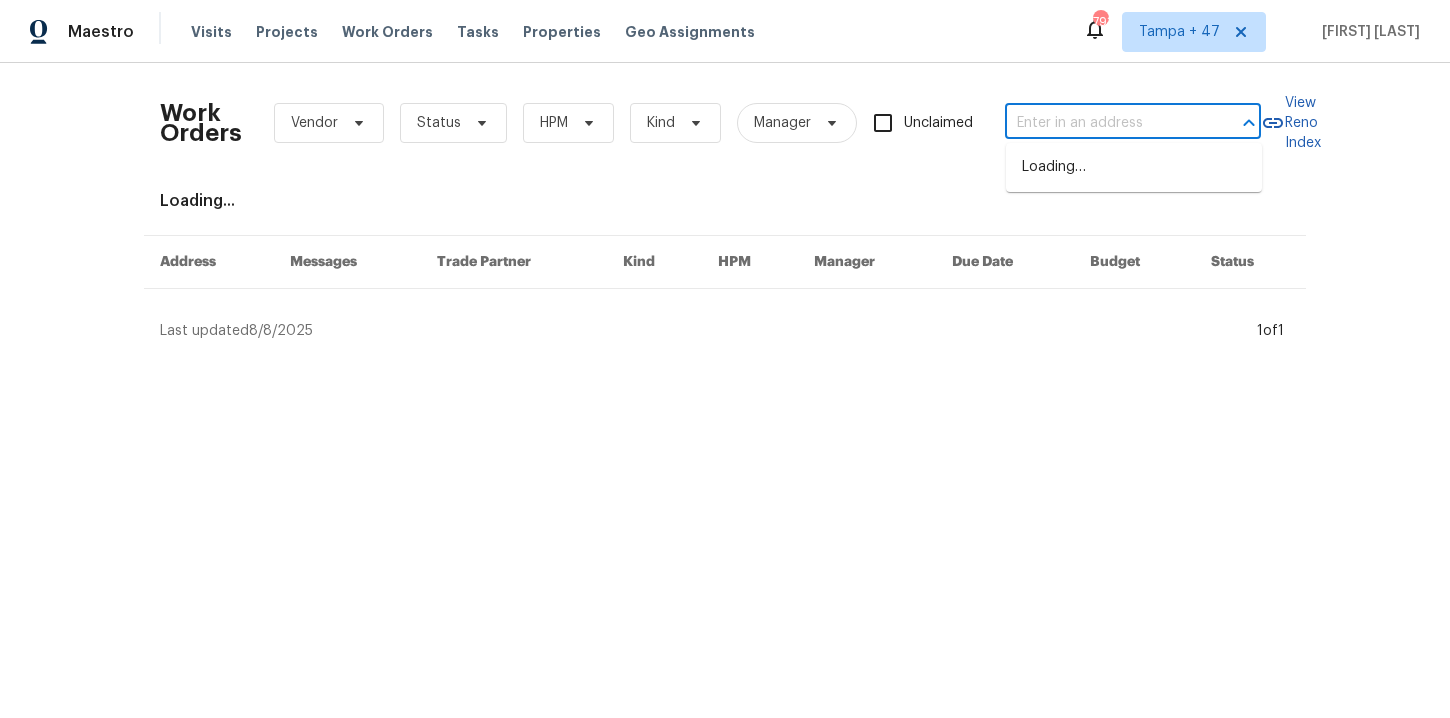 paste on "40 Englewood Ave Worcester, MA 01603" 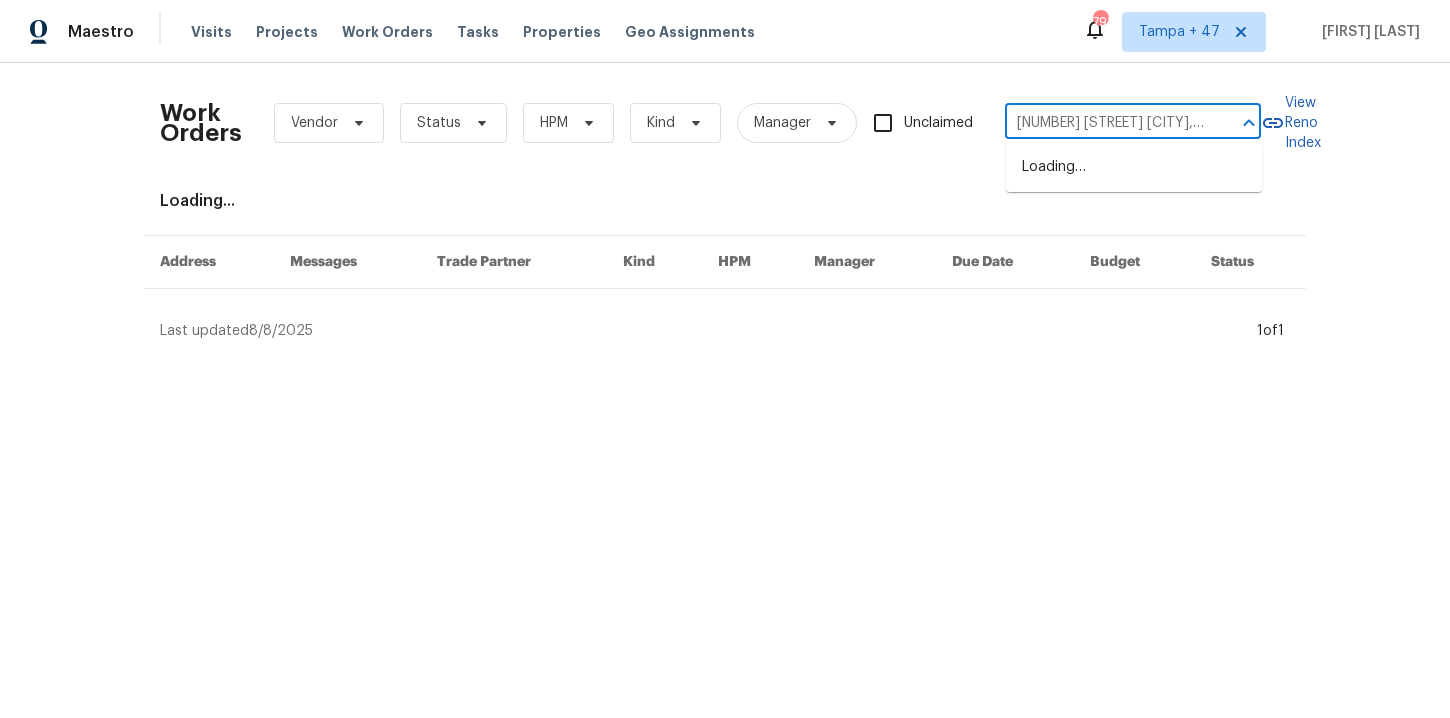 scroll, scrollTop: 0, scrollLeft: 79, axis: horizontal 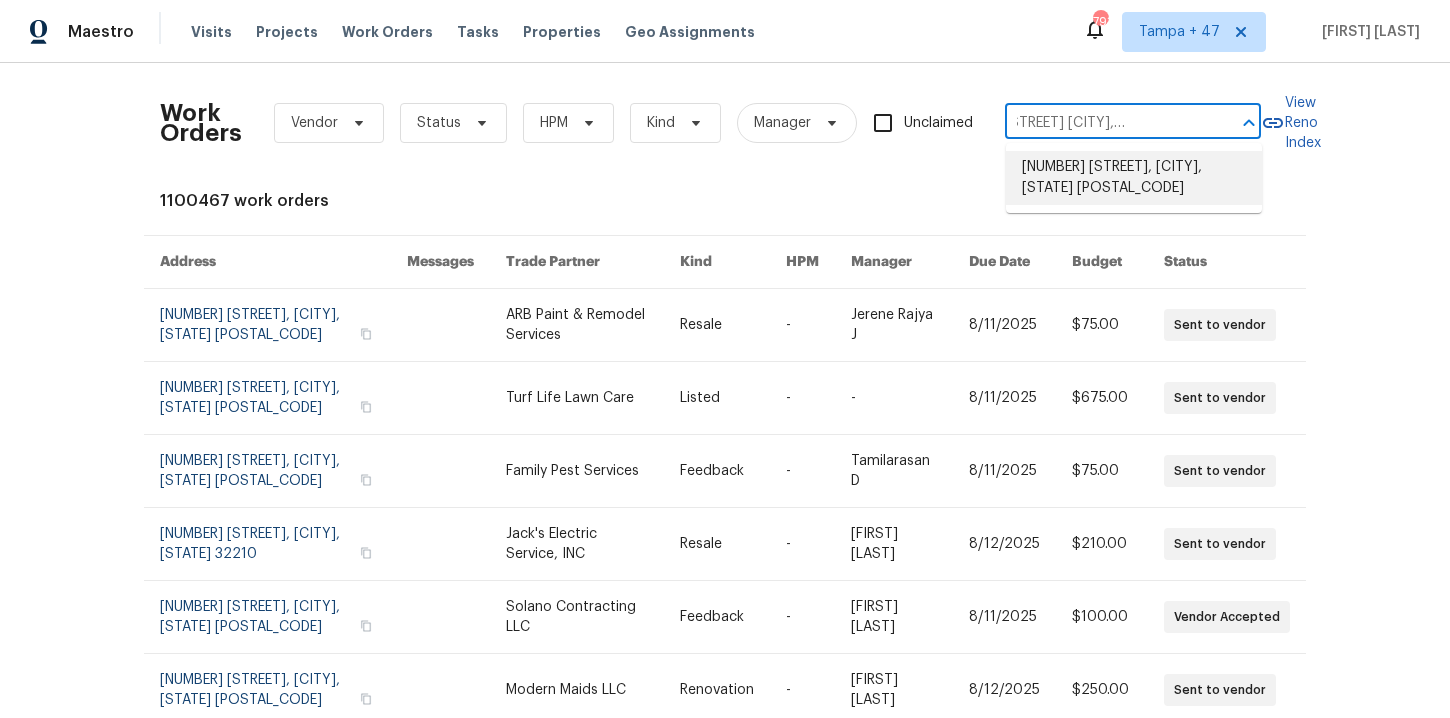 click on "40 Englewood Ave, Worcester, MA 01603" at bounding box center [1134, 178] 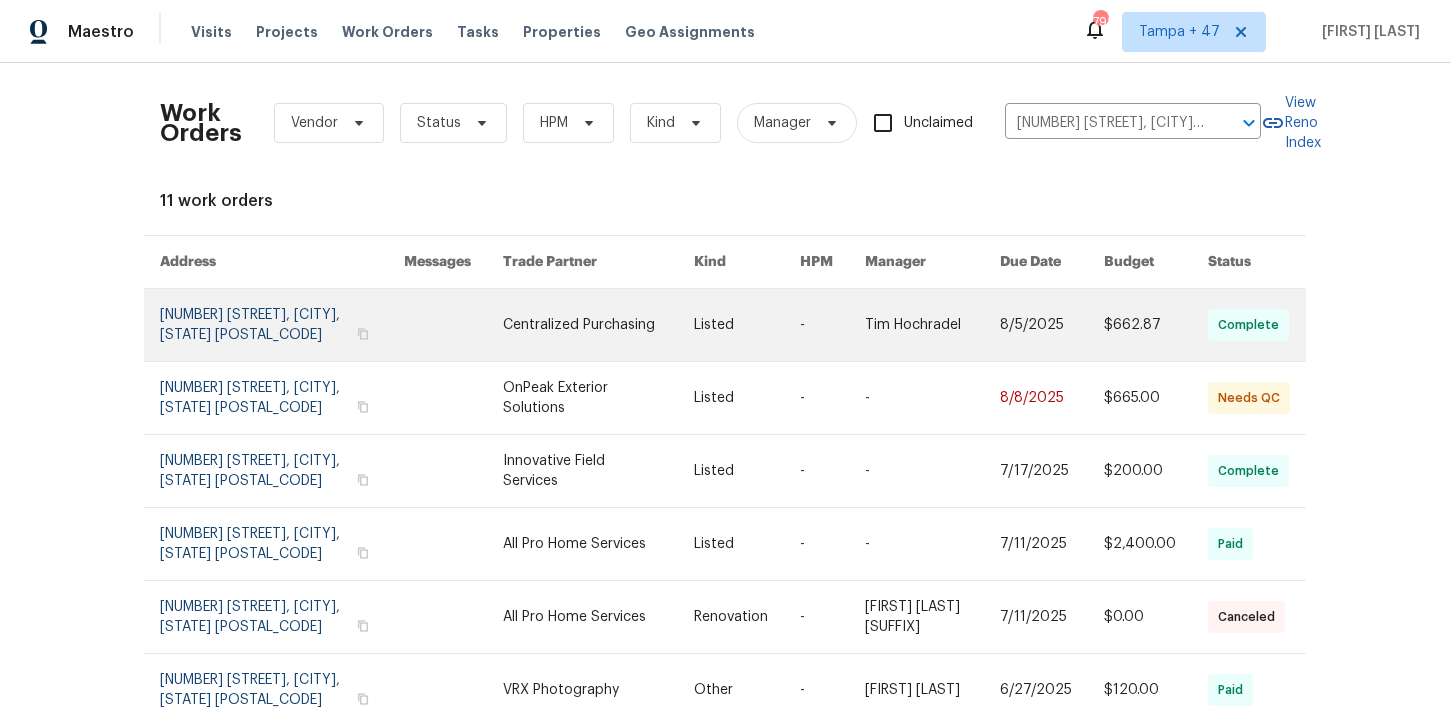 click at bounding box center [282, 325] 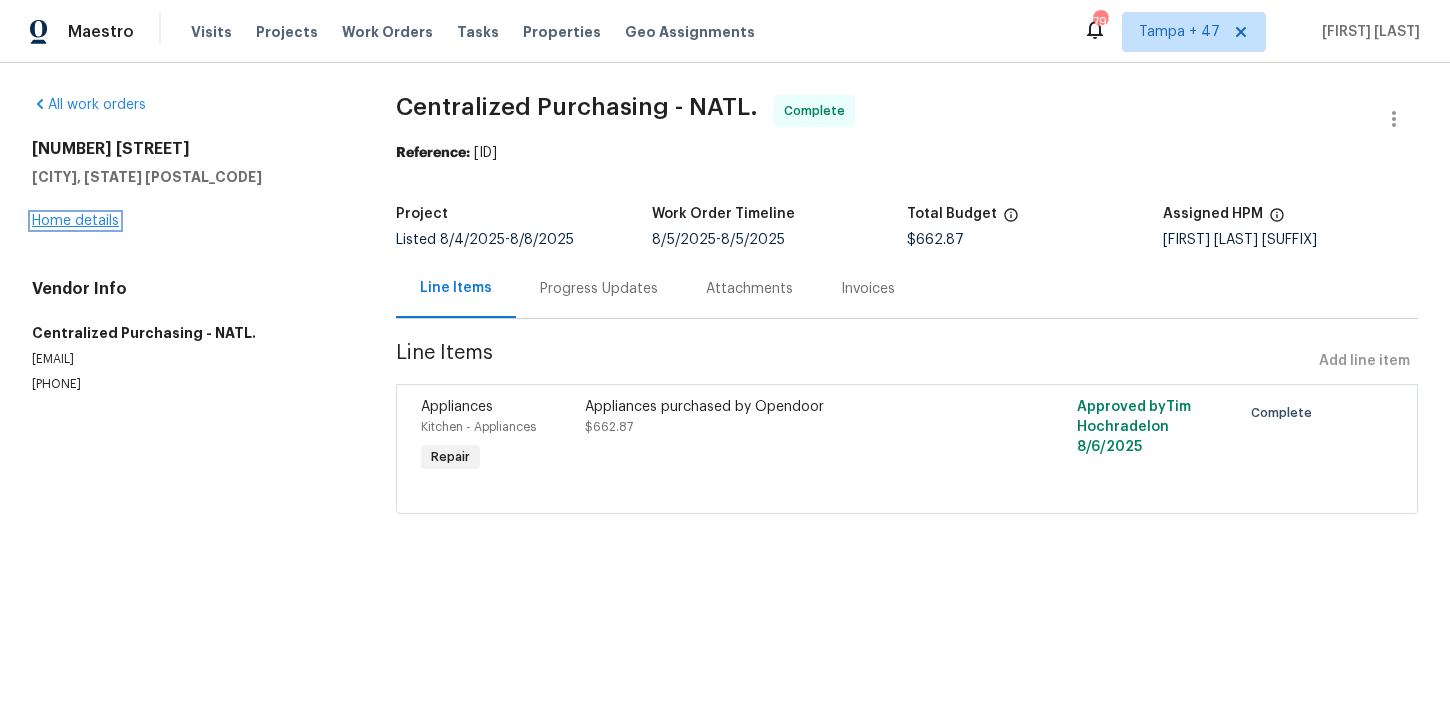 click on "Home details" at bounding box center (75, 221) 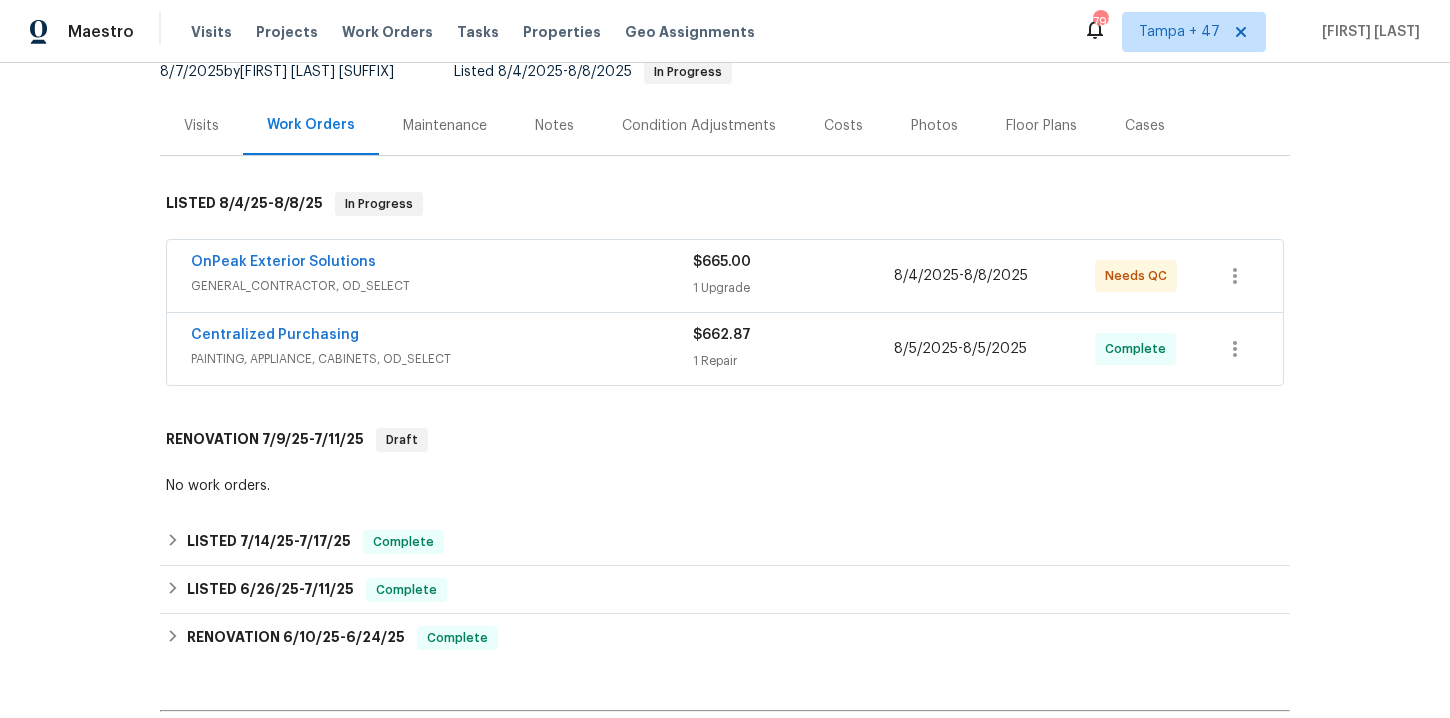 scroll, scrollTop: 305, scrollLeft: 0, axis: vertical 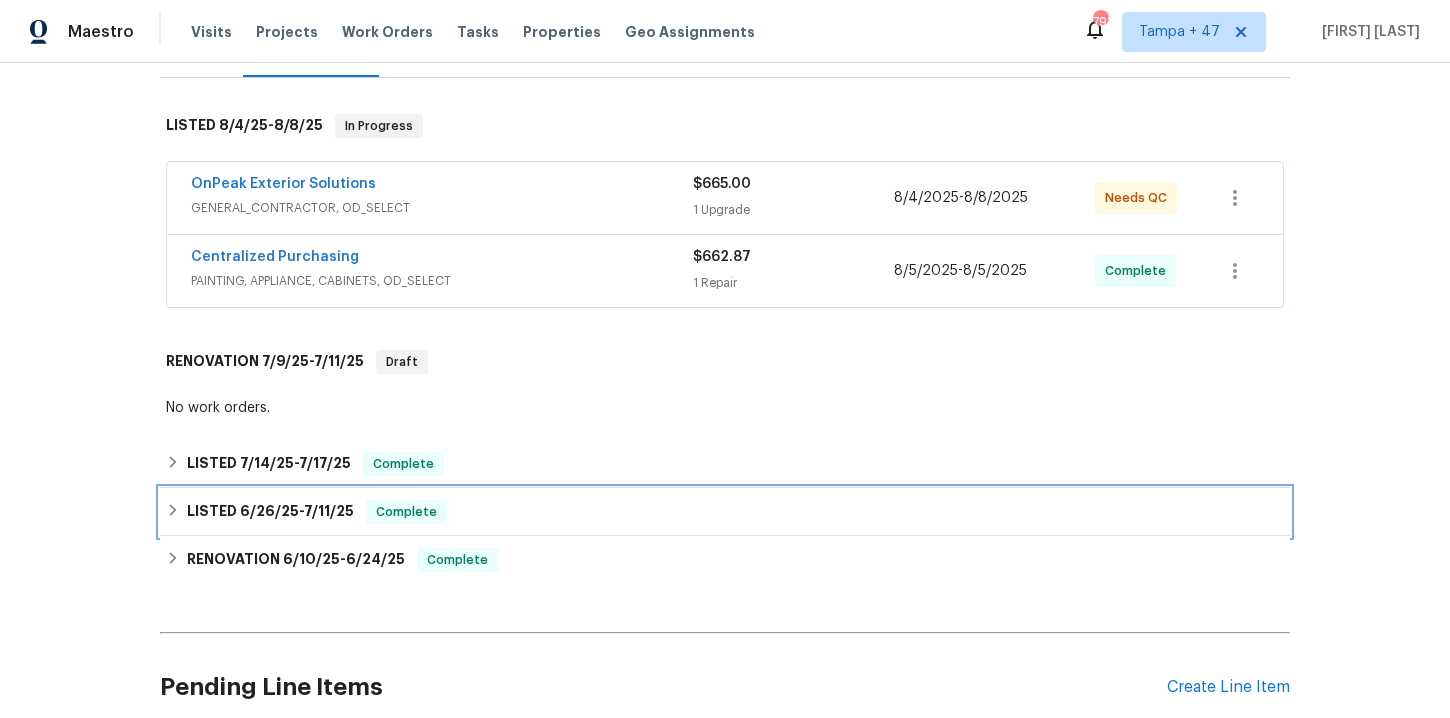 click on "LISTED   6/26/25  -  7/11/25 Complete" at bounding box center [725, 512] 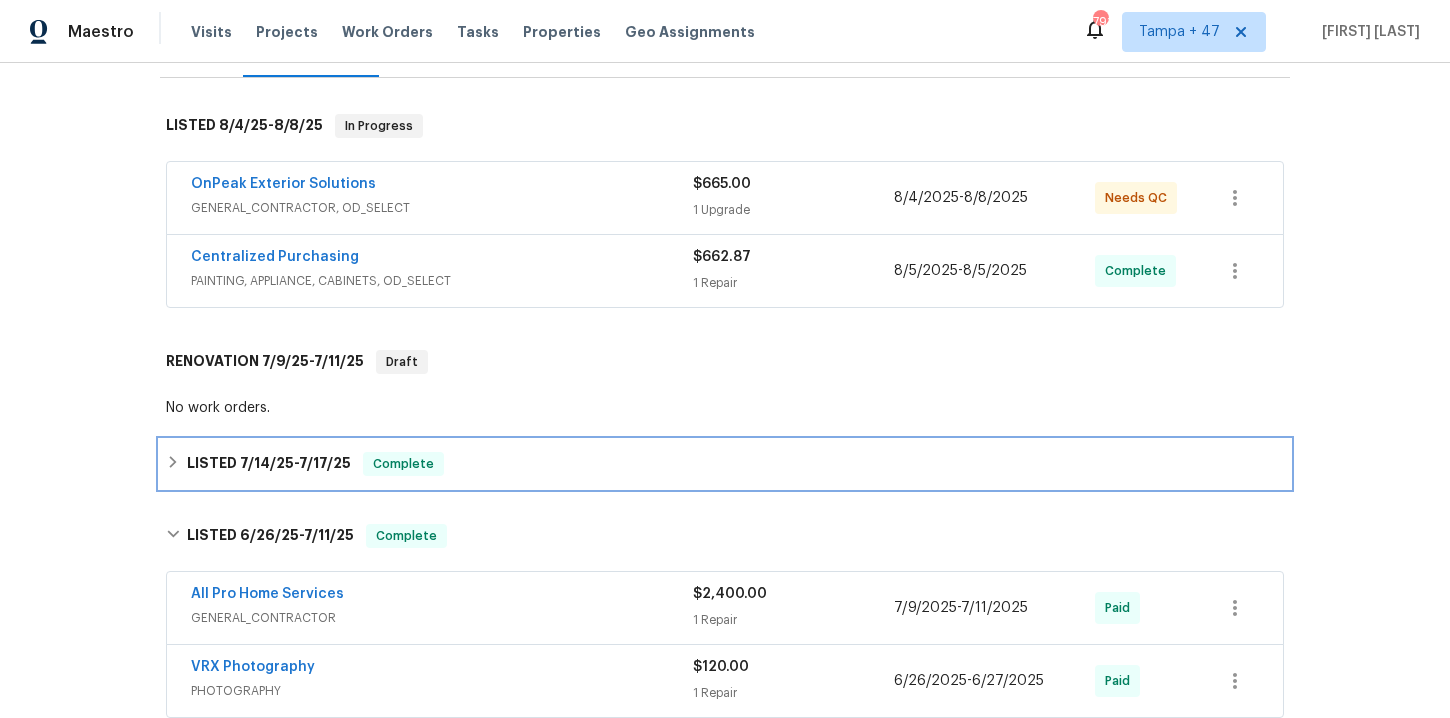 click on "LISTED   7/14/25  -  7/17/25 Complete" at bounding box center [725, 464] 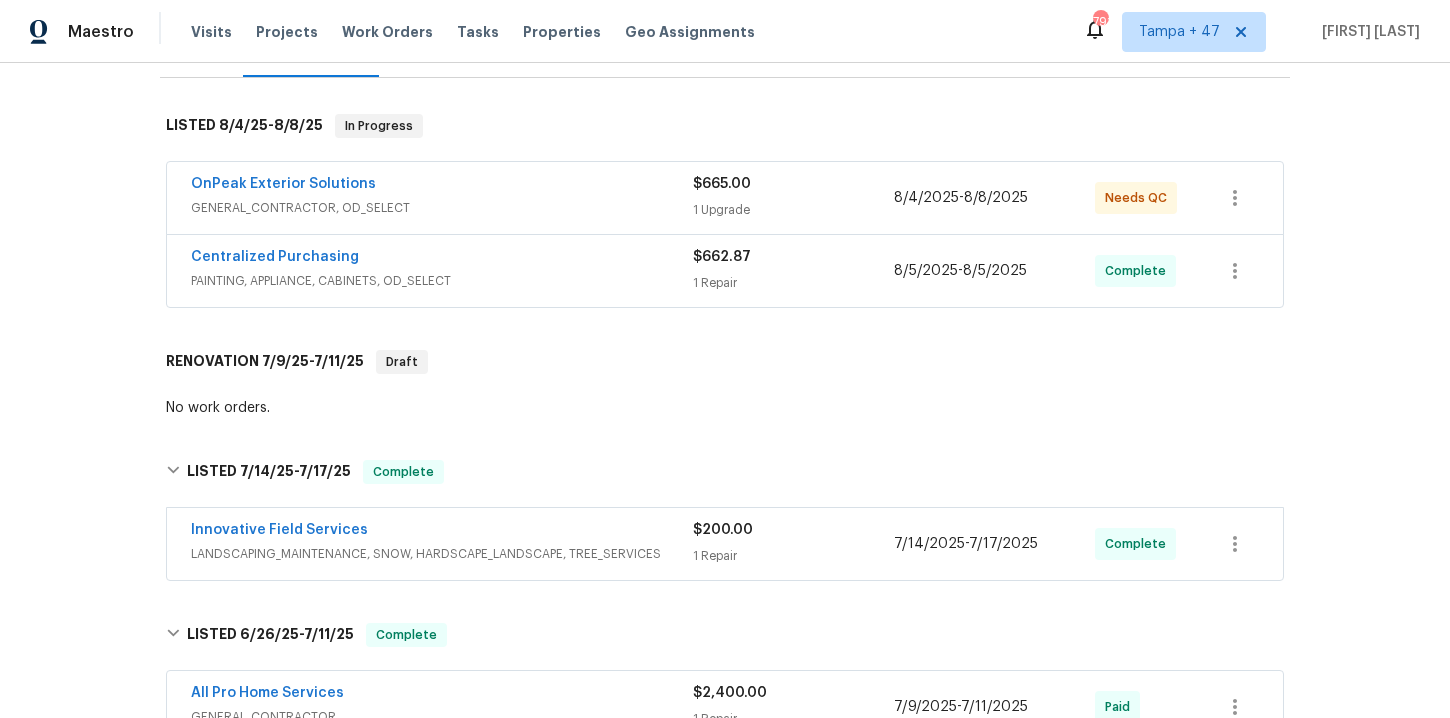 click on "Innovative Field Services" at bounding box center [442, 532] 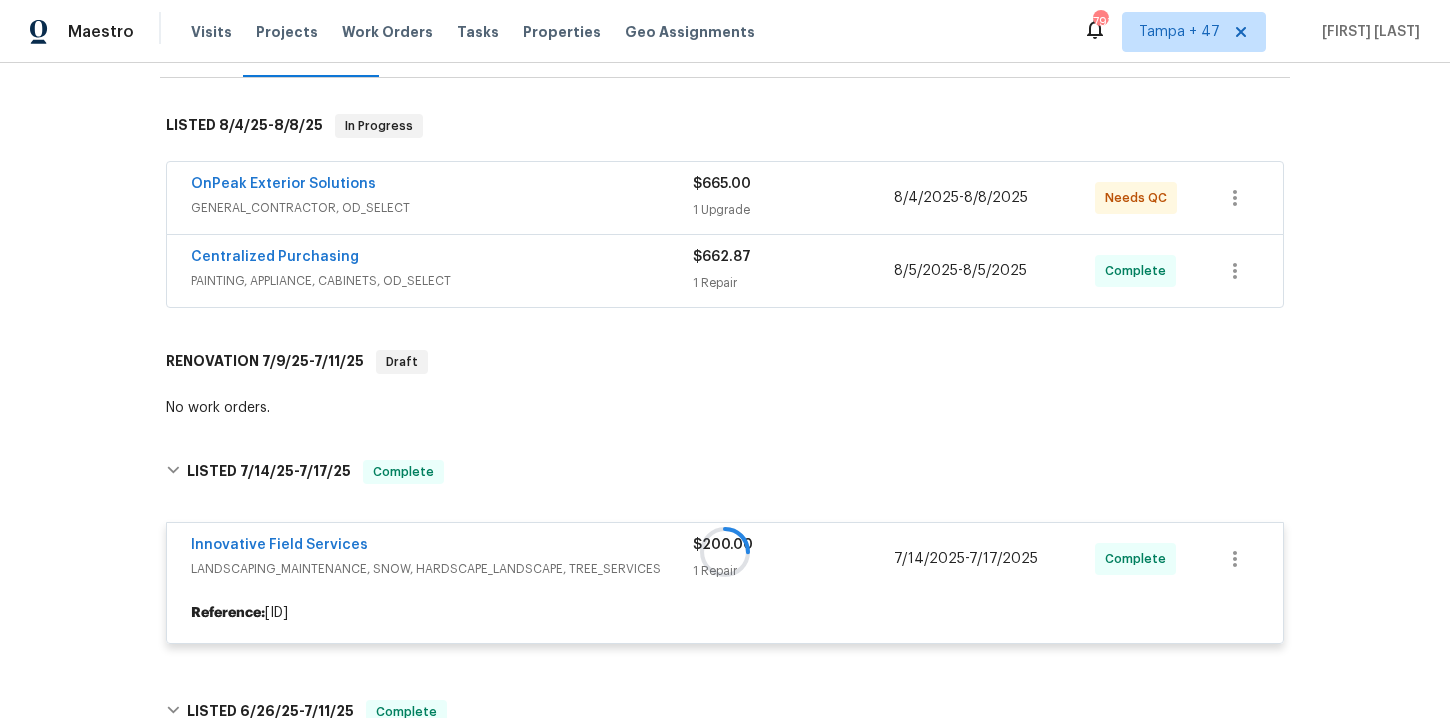 click on "PAINTING, APPLIANCE, CABINETS, OD_SELECT" at bounding box center [442, 281] 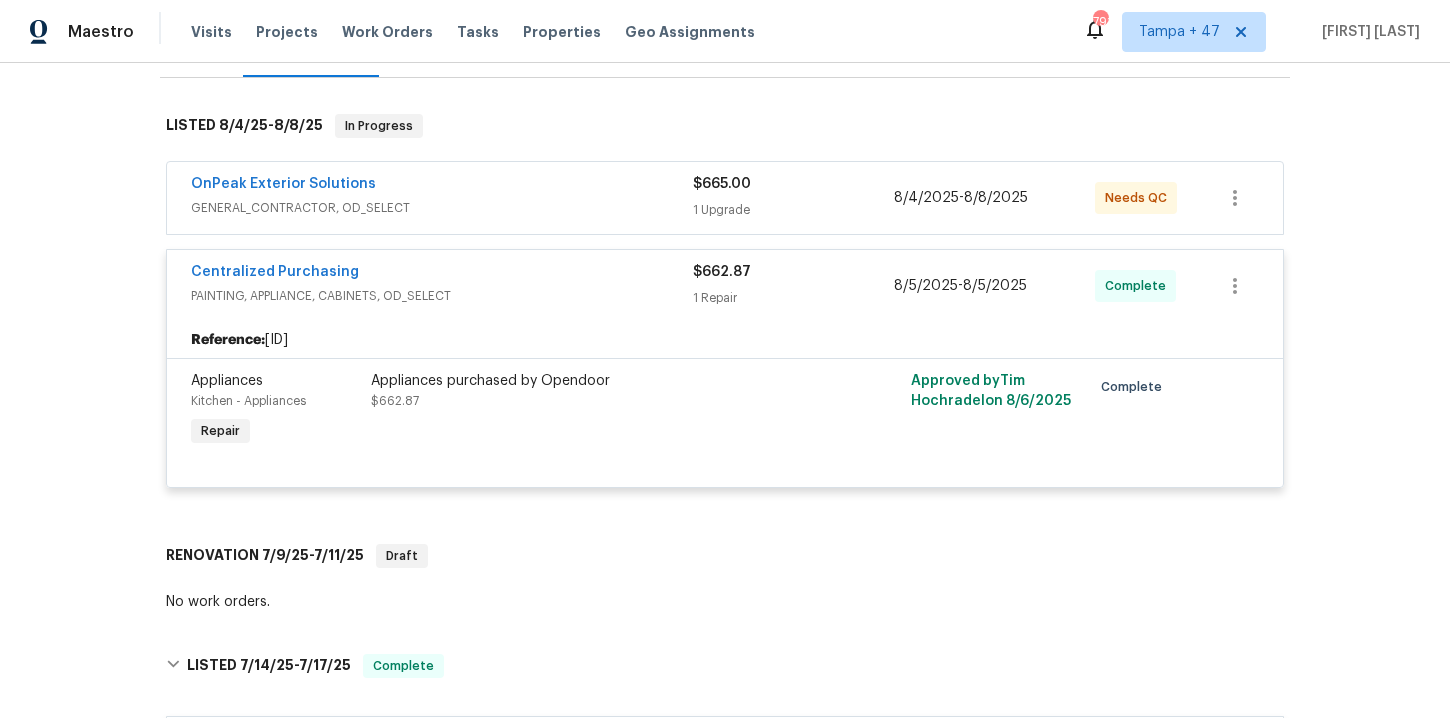 click on "GENERAL_CONTRACTOR, OD_SELECT" at bounding box center [442, 208] 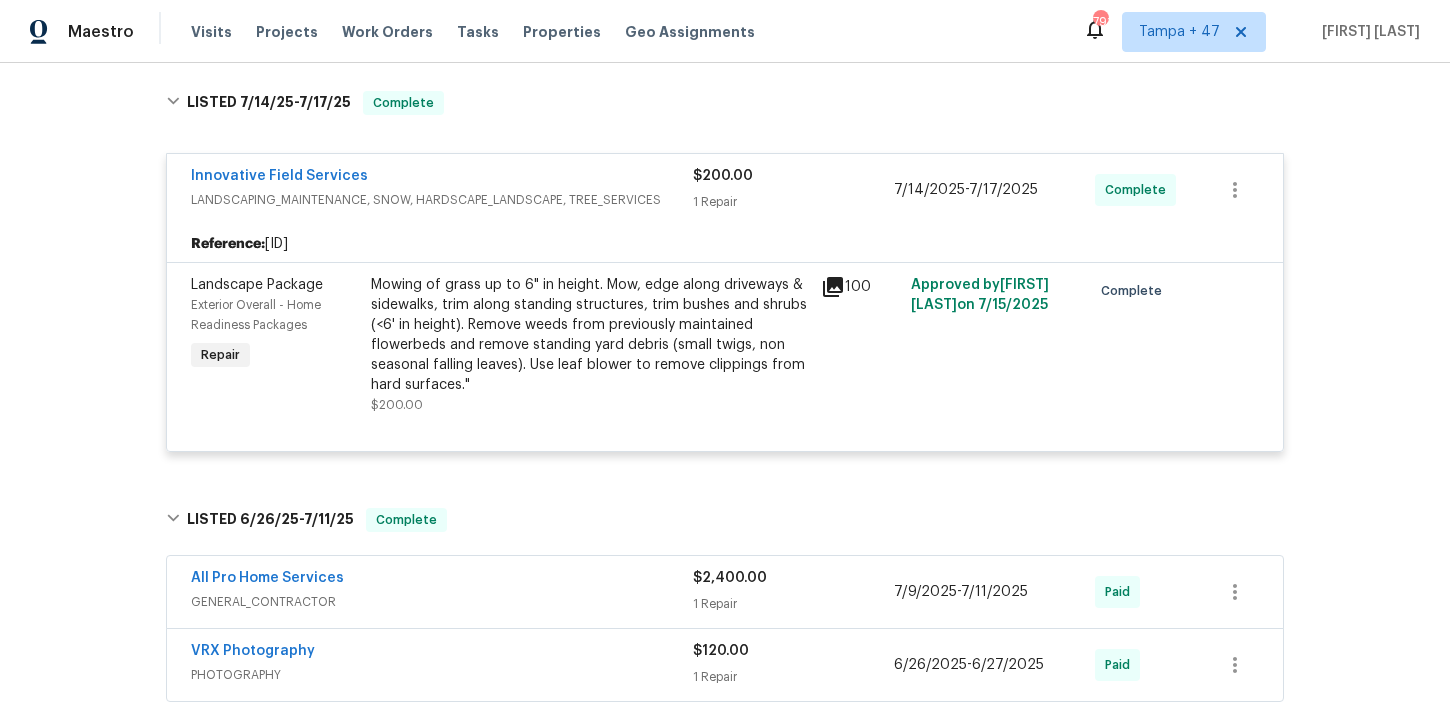 scroll, scrollTop: 1495, scrollLeft: 0, axis: vertical 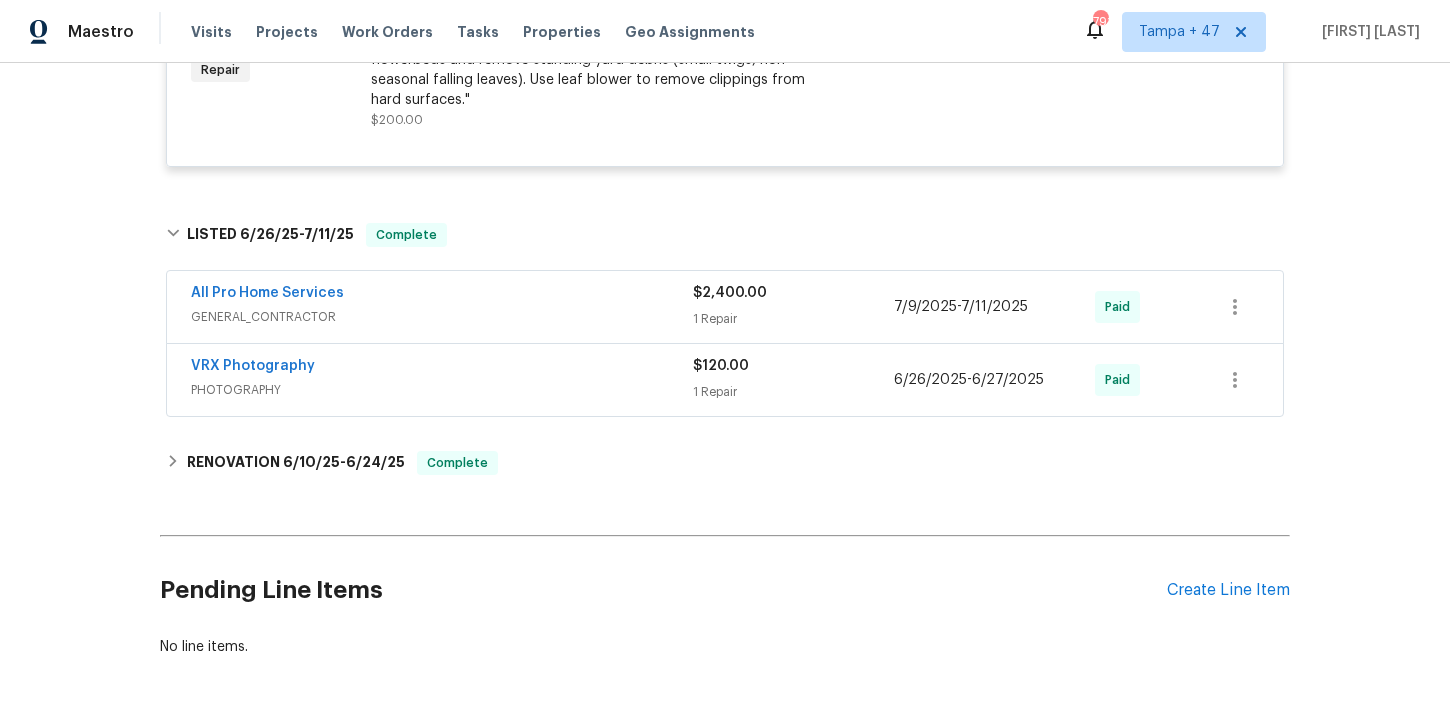 click on "VRX Photography" at bounding box center (442, 368) 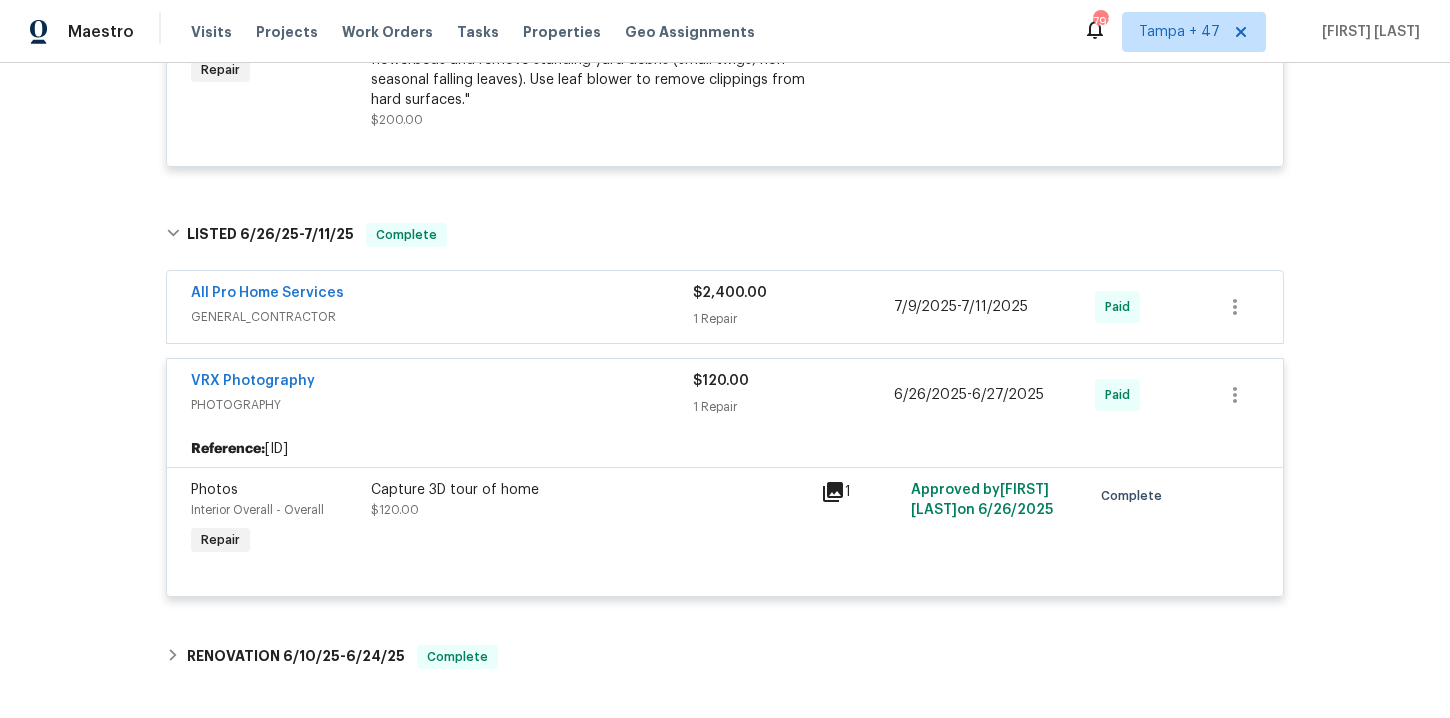 click on "All Pro Home Services" at bounding box center (442, 295) 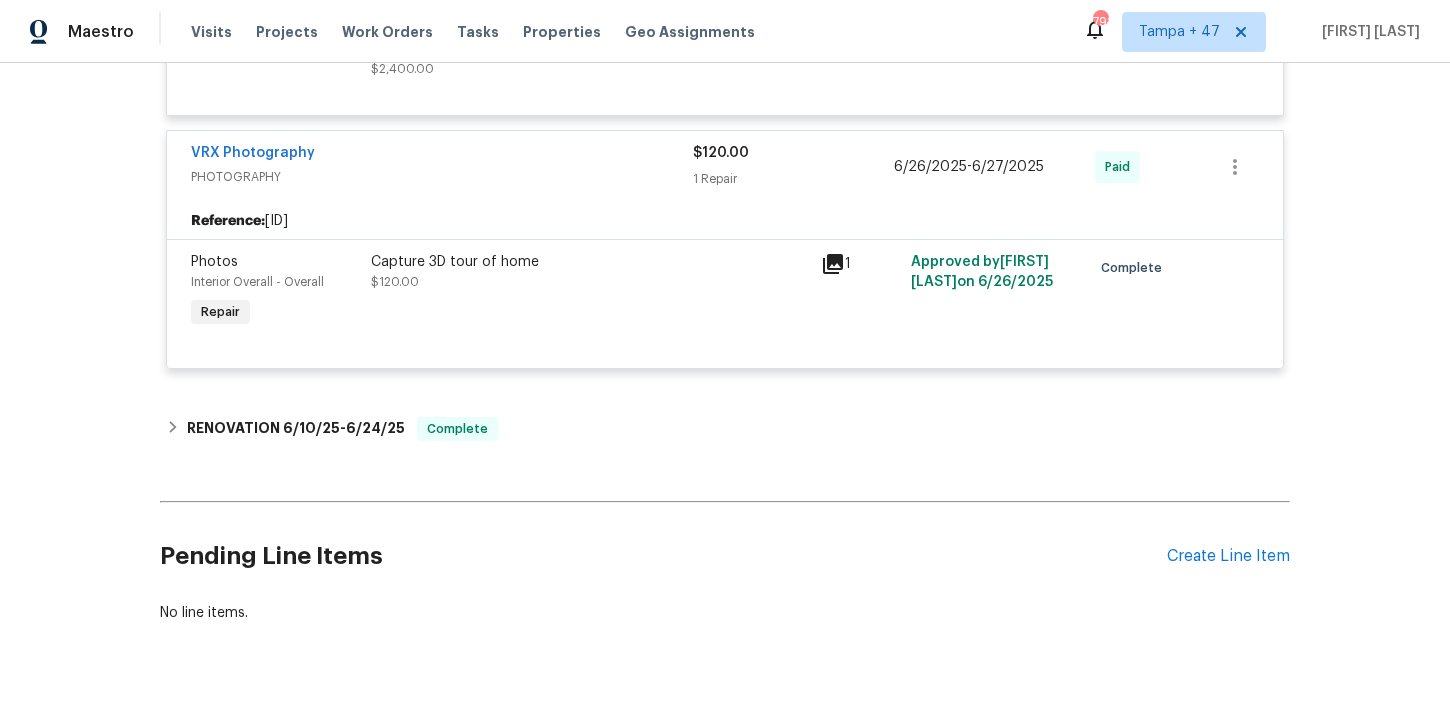 scroll, scrollTop: 1987, scrollLeft: 0, axis: vertical 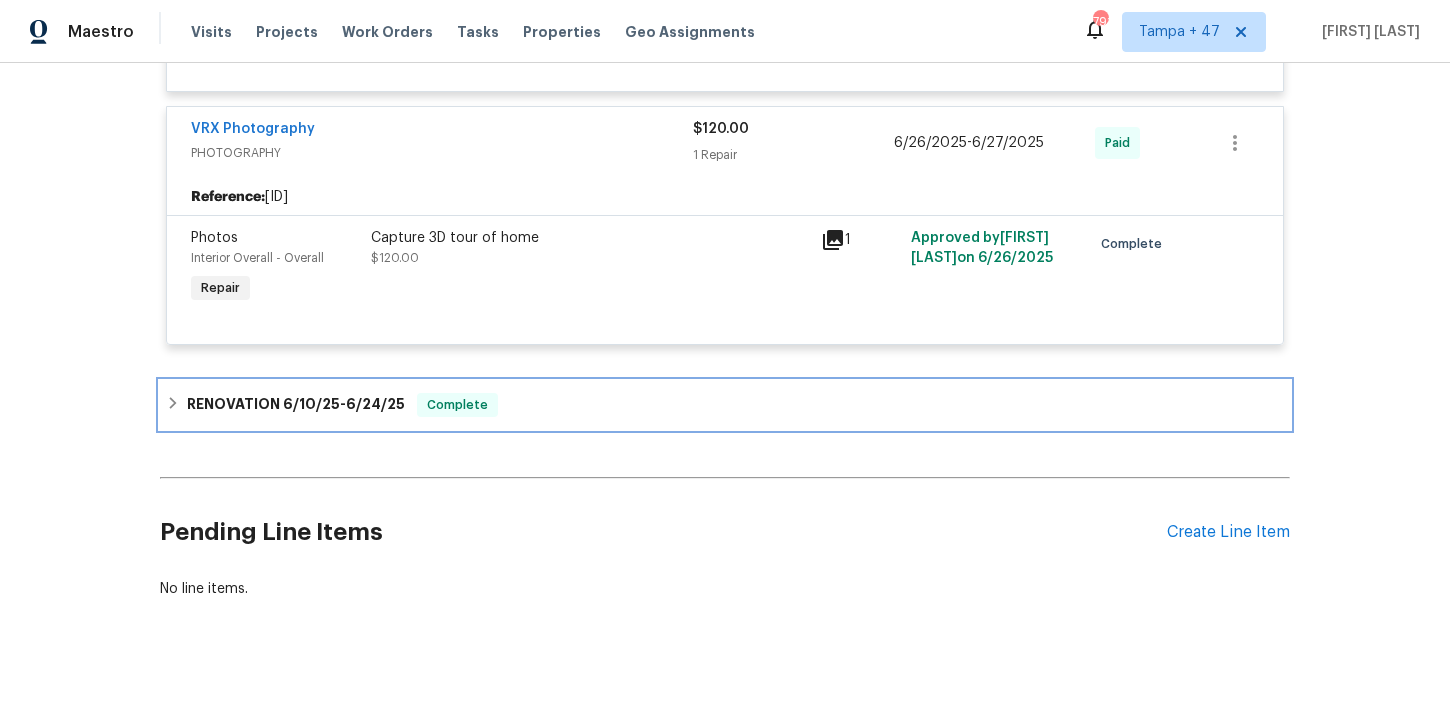 click on "RENOVATION   6/10/25  -  6/24/25 Complete" at bounding box center (725, 405) 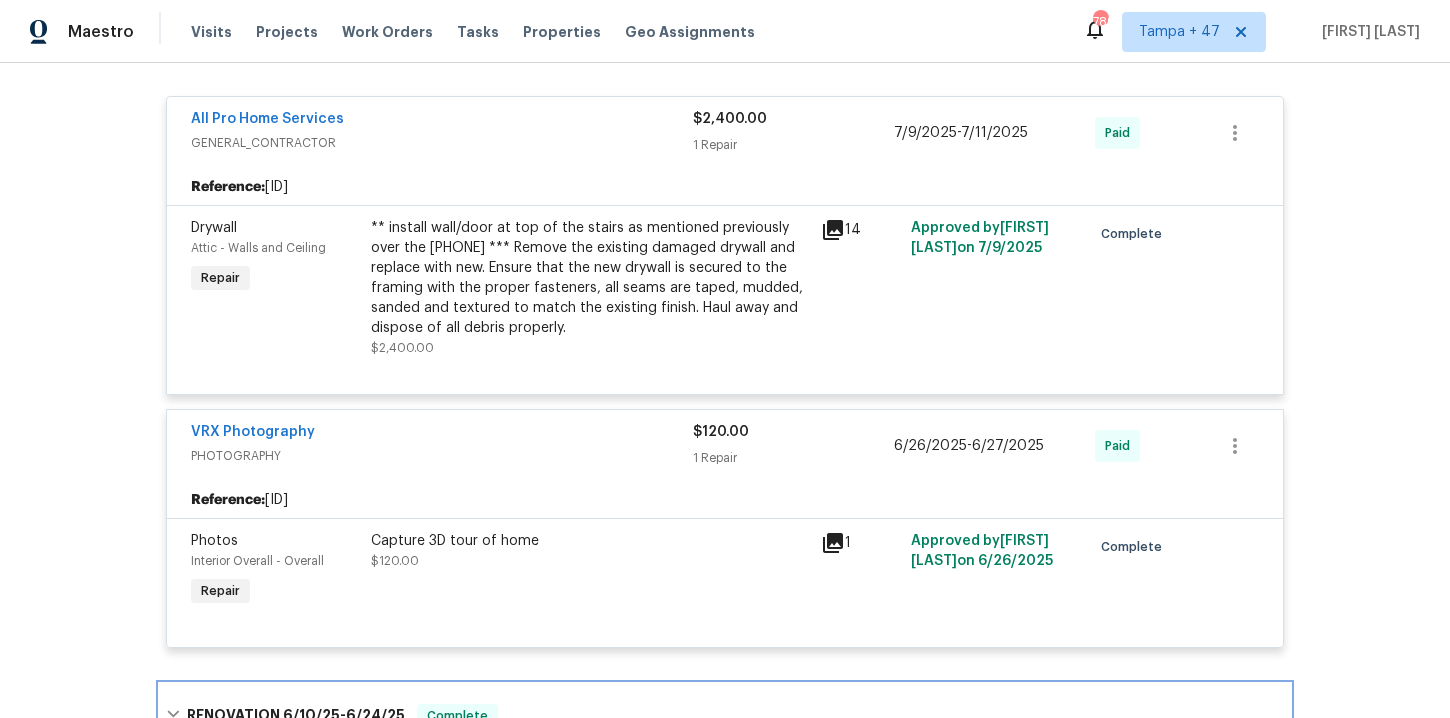scroll, scrollTop: 1687, scrollLeft: 0, axis: vertical 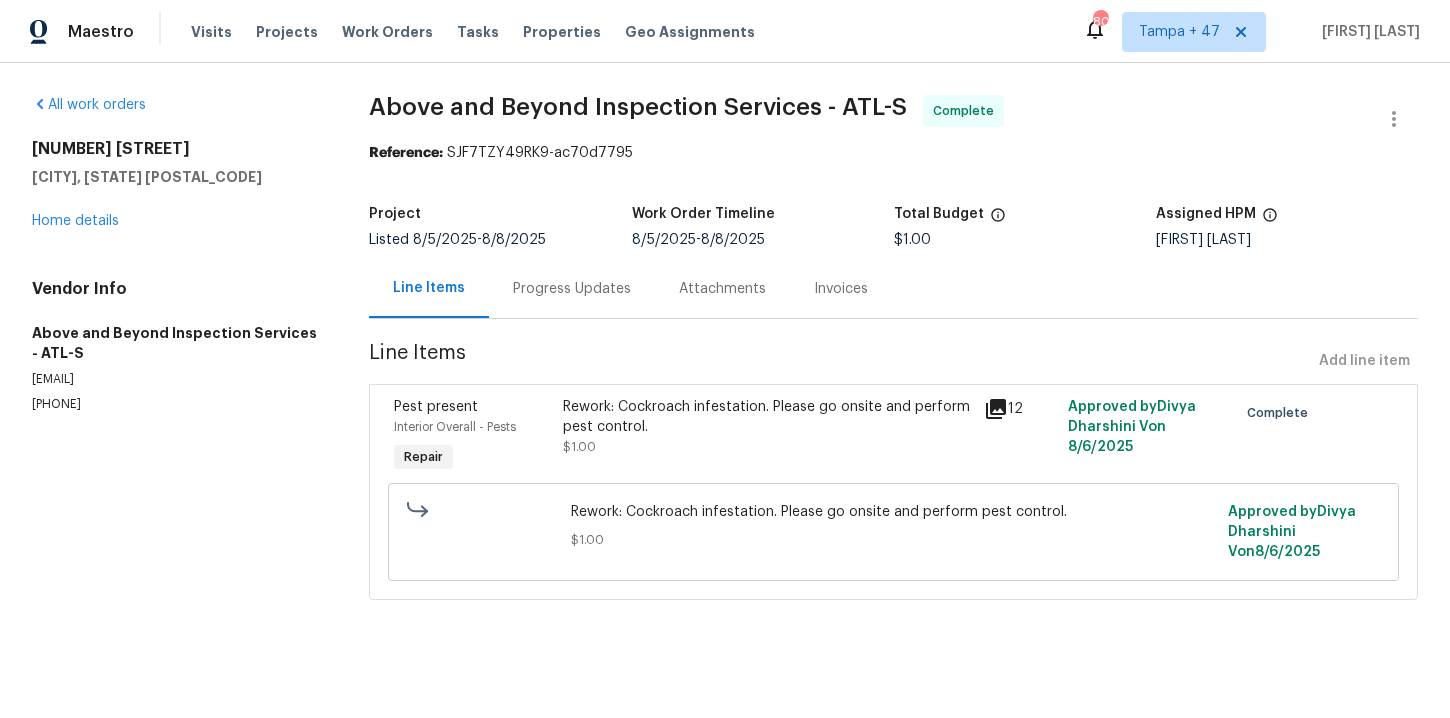 click on "Progress Updates" at bounding box center [572, 289] 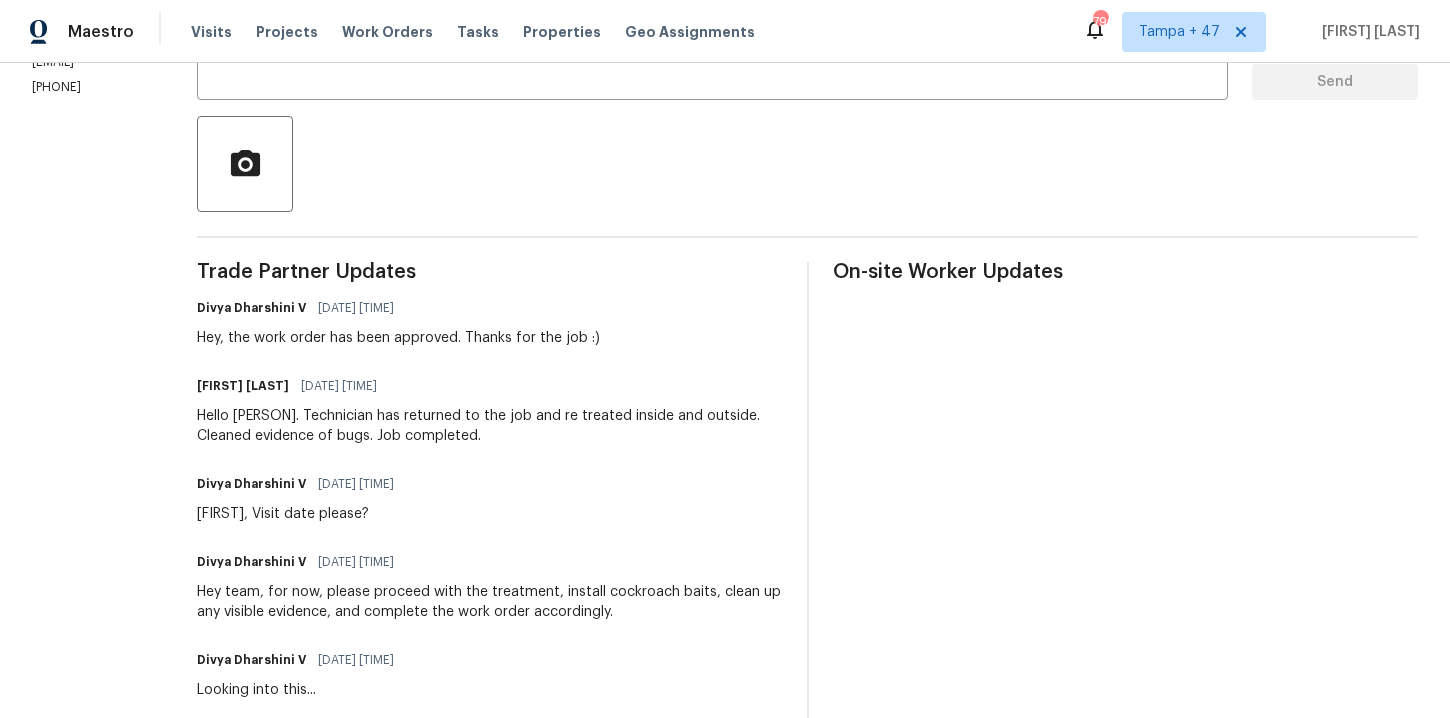 scroll, scrollTop: 0, scrollLeft: 0, axis: both 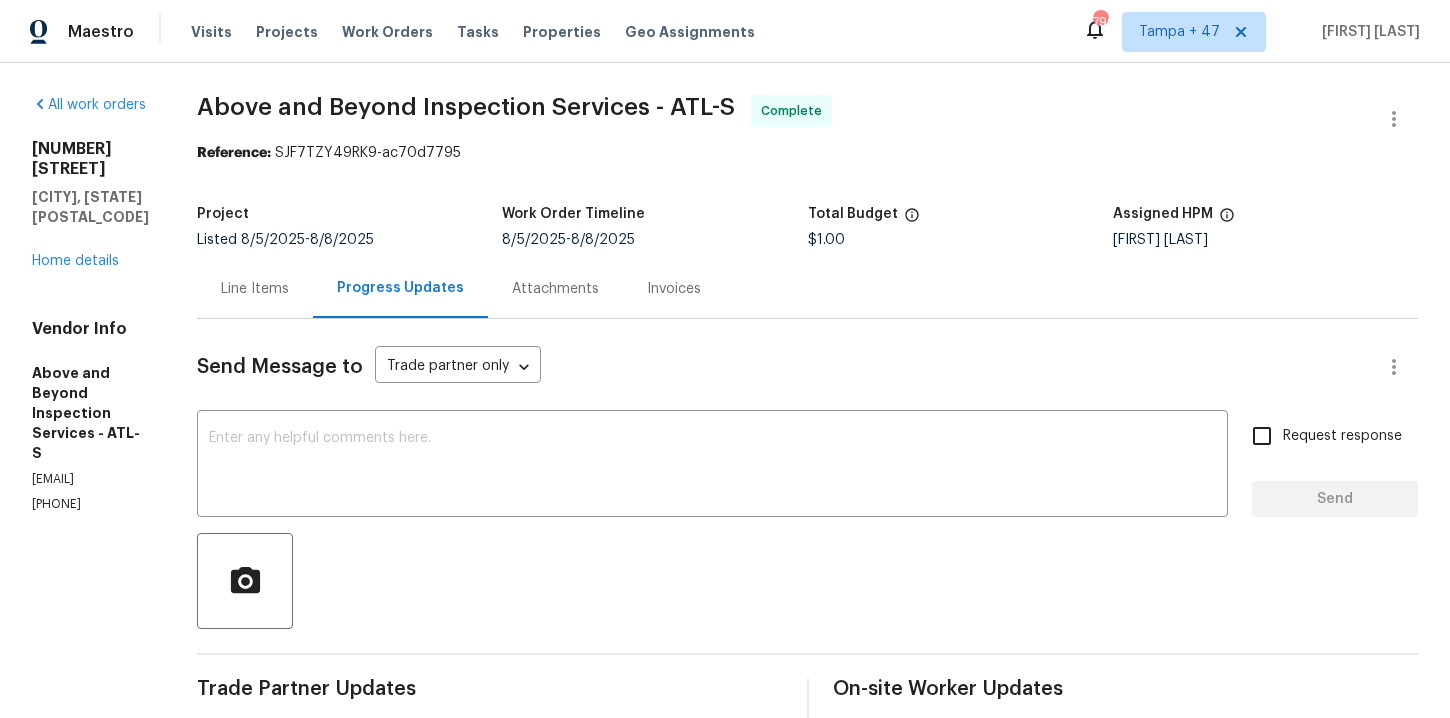 click on "Line Items" at bounding box center [255, 289] 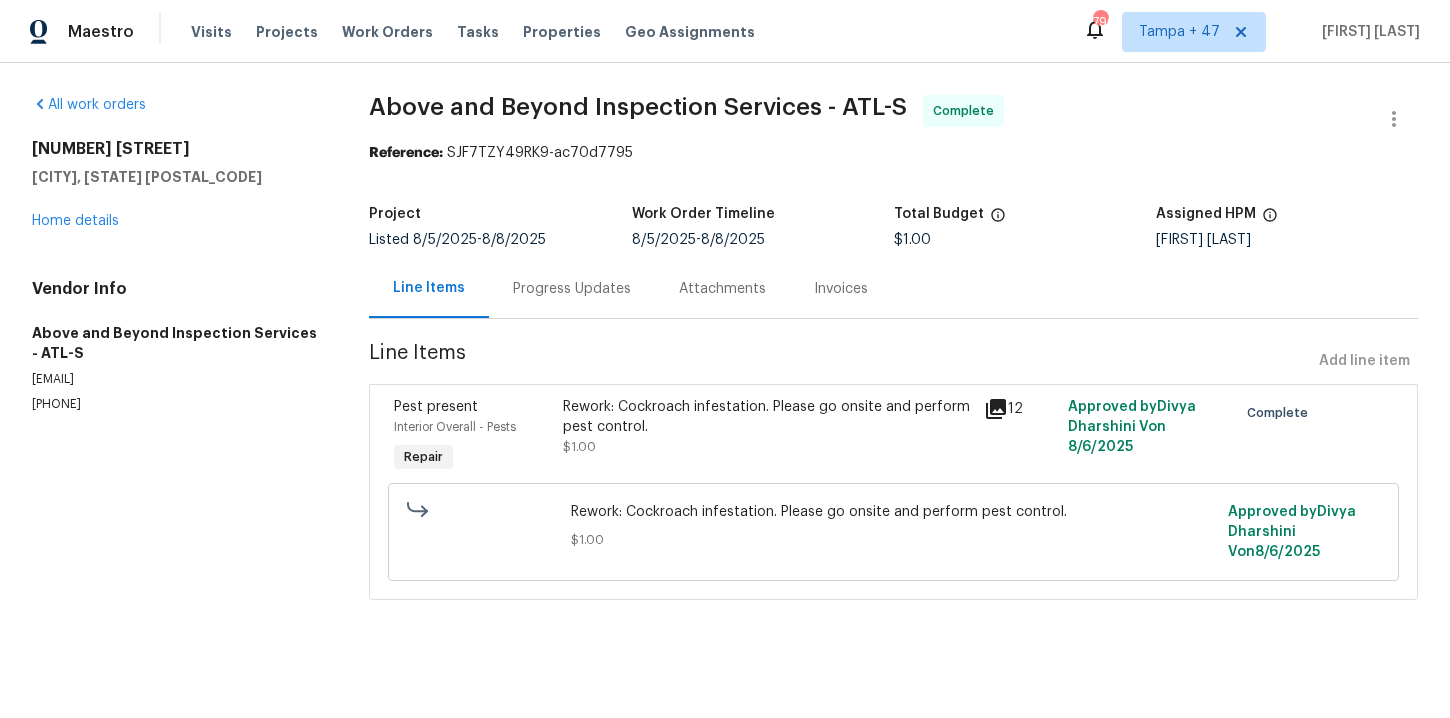 click on "Above and Beyond Inspection Services - ATL-S" at bounding box center [638, 107] 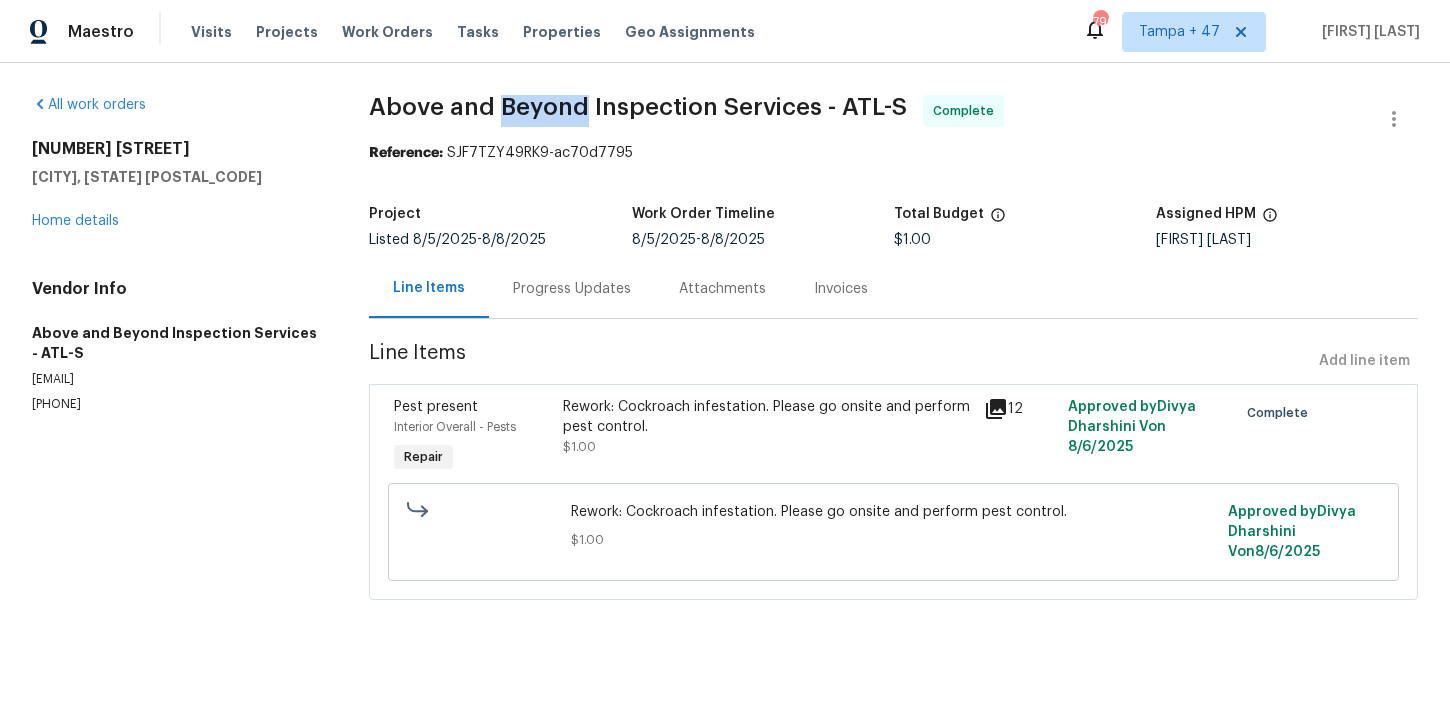 click on "Above and Beyond Inspection Services - ATL-S" at bounding box center [638, 107] 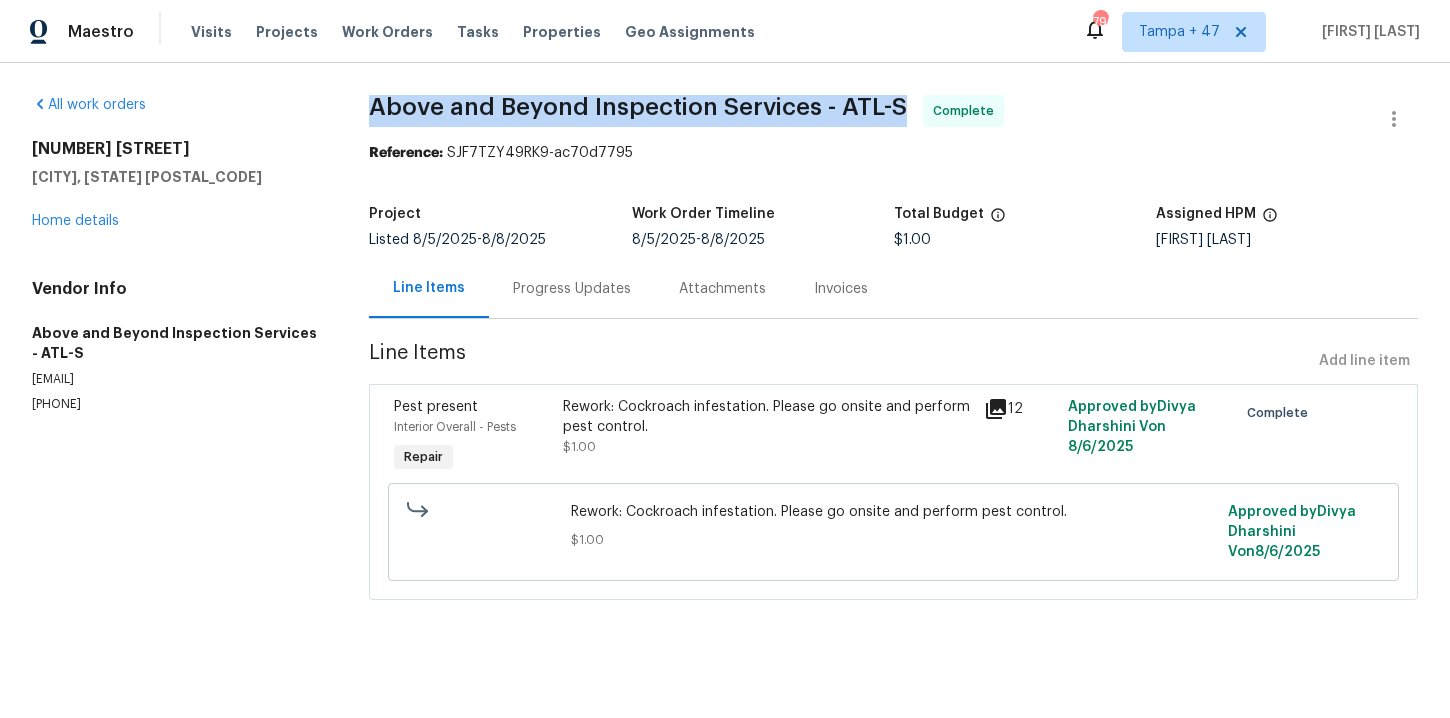 click on "Above and Beyond Inspection Services - ATL-S" at bounding box center (638, 107) 